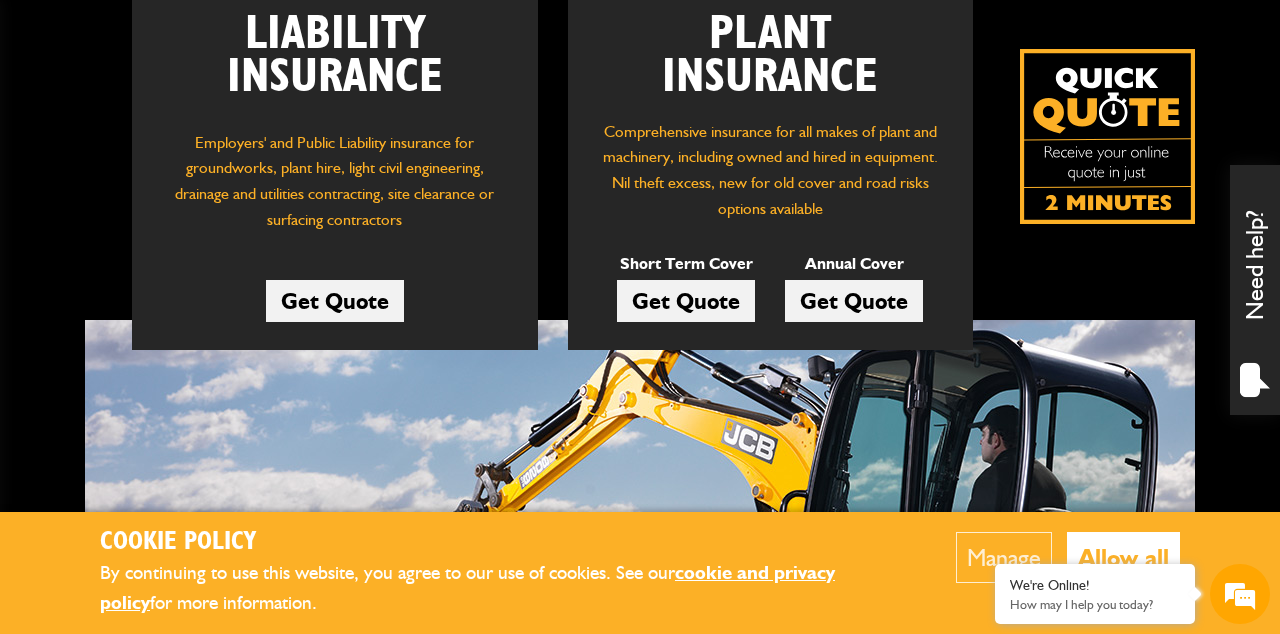 scroll, scrollTop: 381, scrollLeft: 0, axis: vertical 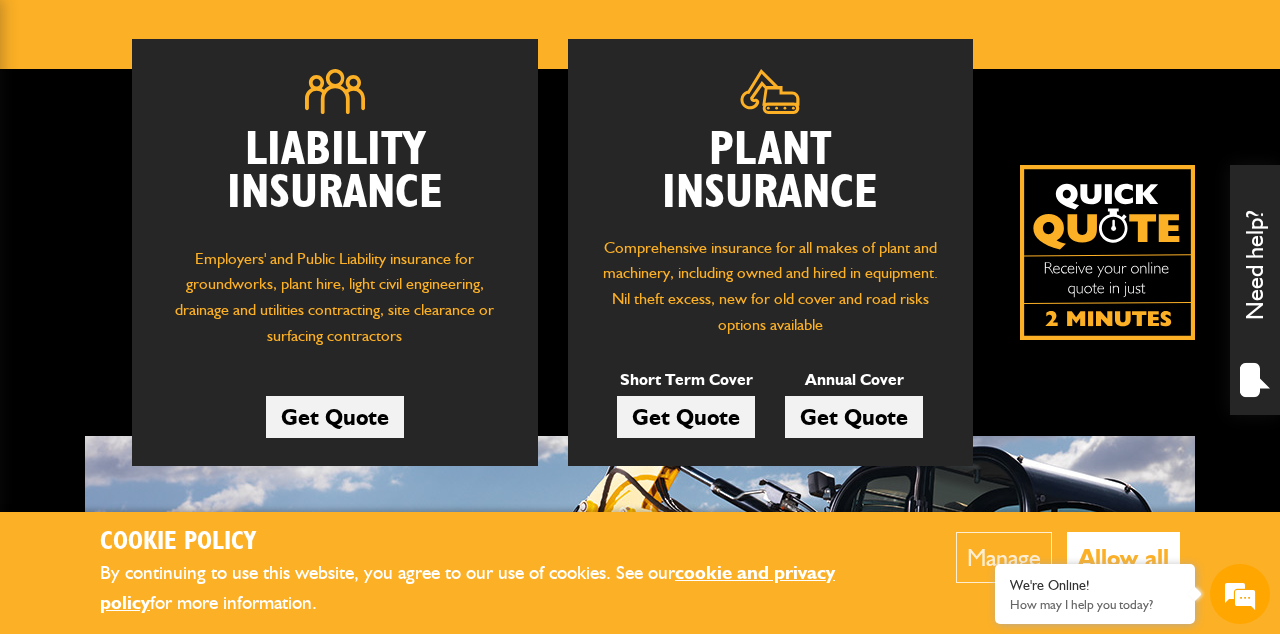 click on "Get Quote" at bounding box center [686, 417] 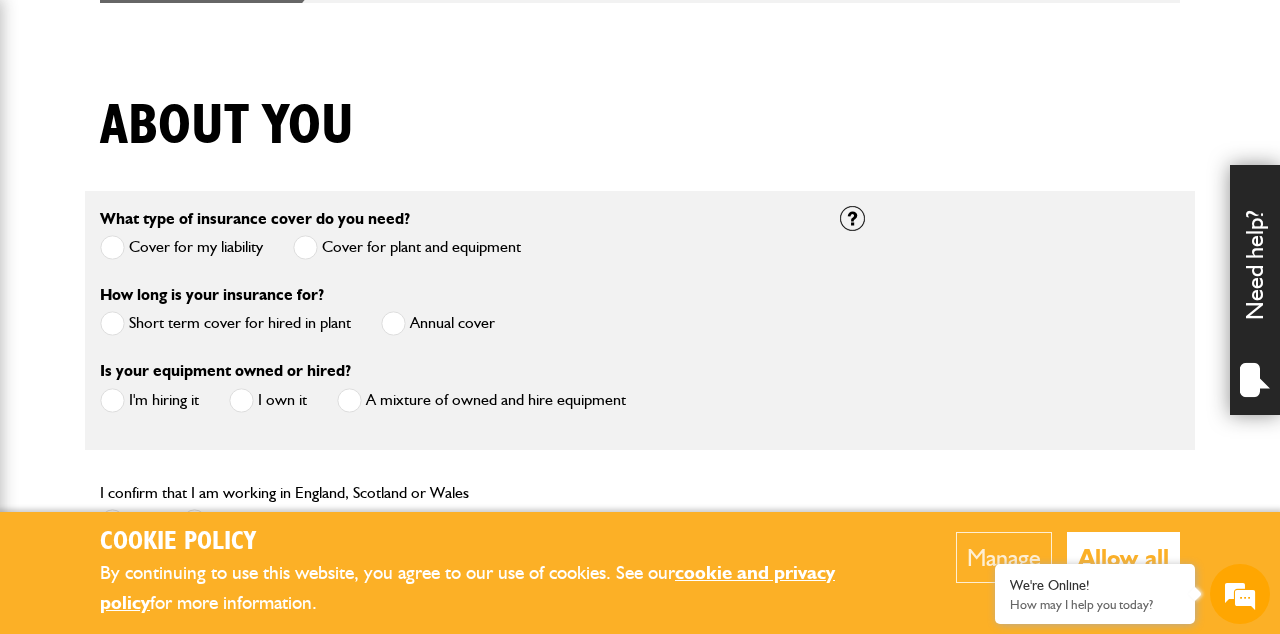 scroll, scrollTop: 458, scrollLeft: 0, axis: vertical 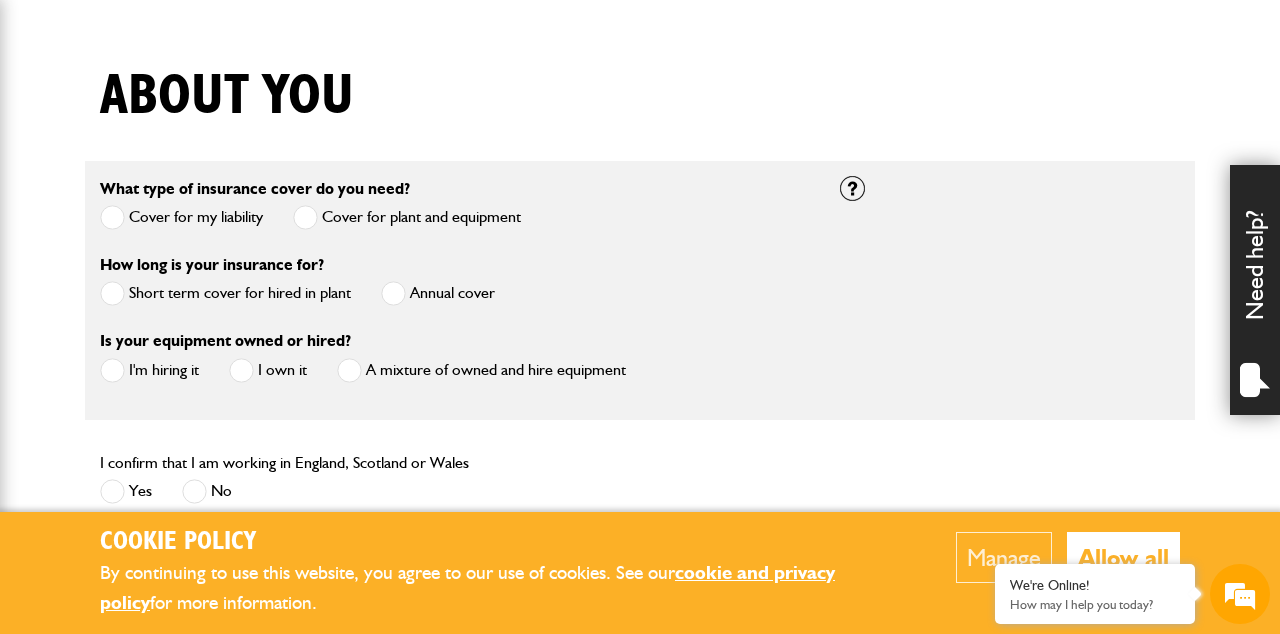 click at bounding box center (112, 293) 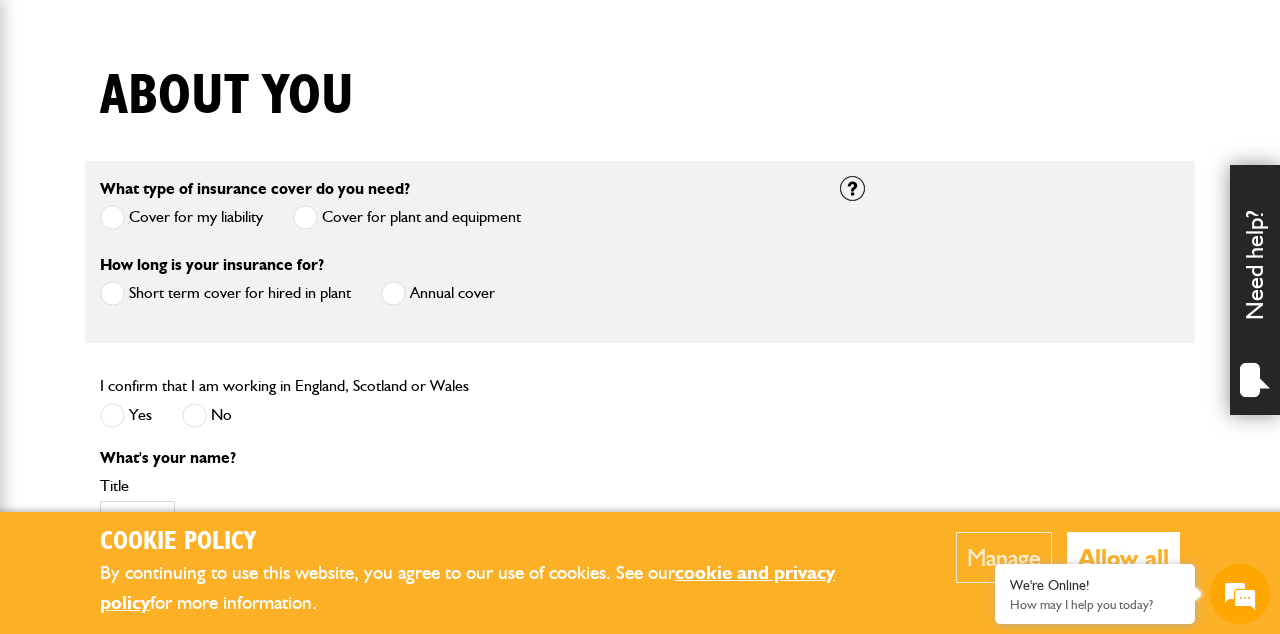 click at bounding box center [112, 415] 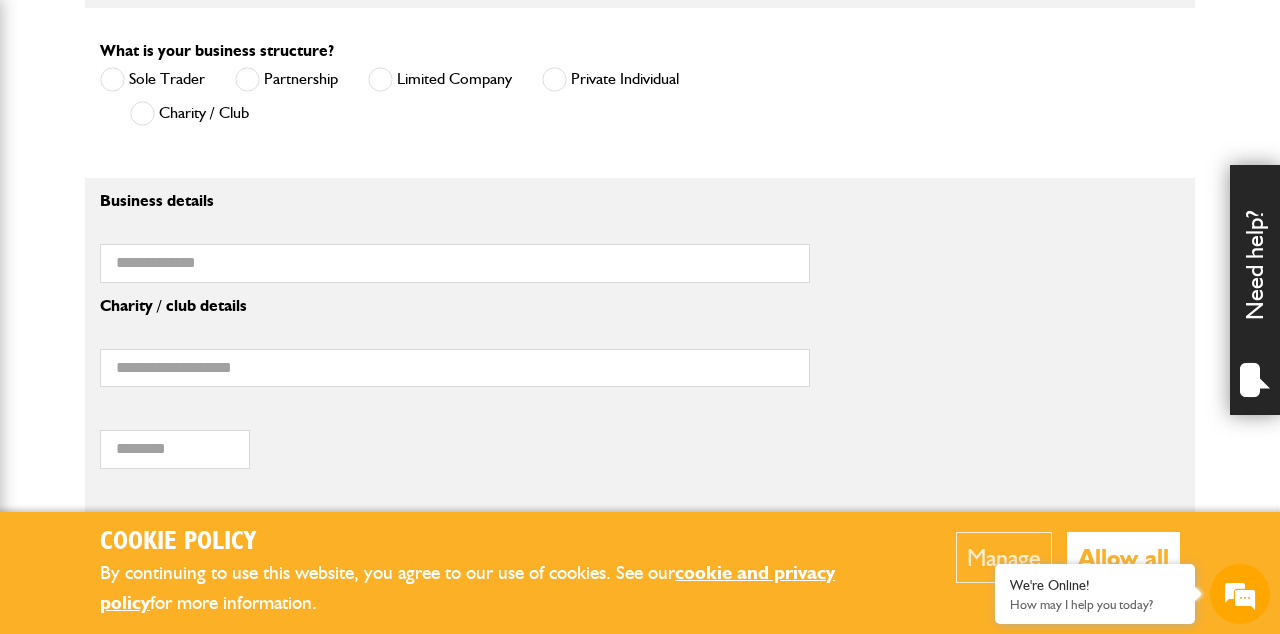 scroll, scrollTop: 1412, scrollLeft: 0, axis: vertical 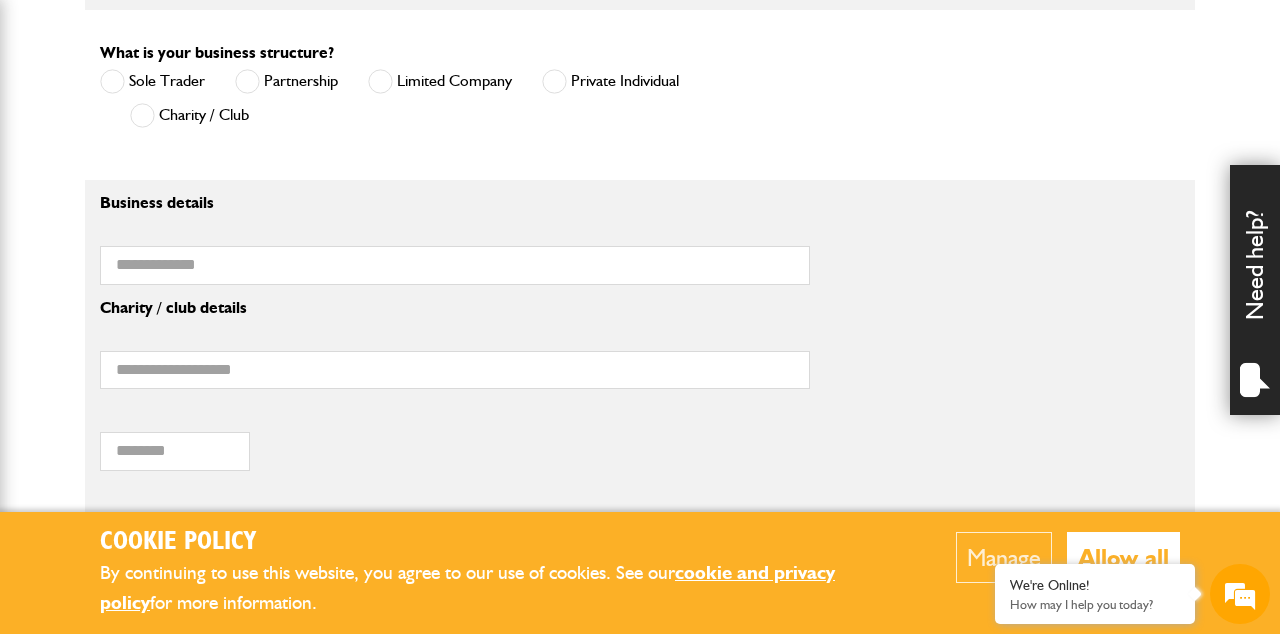 click on "Private Individual" at bounding box center [610, 81] 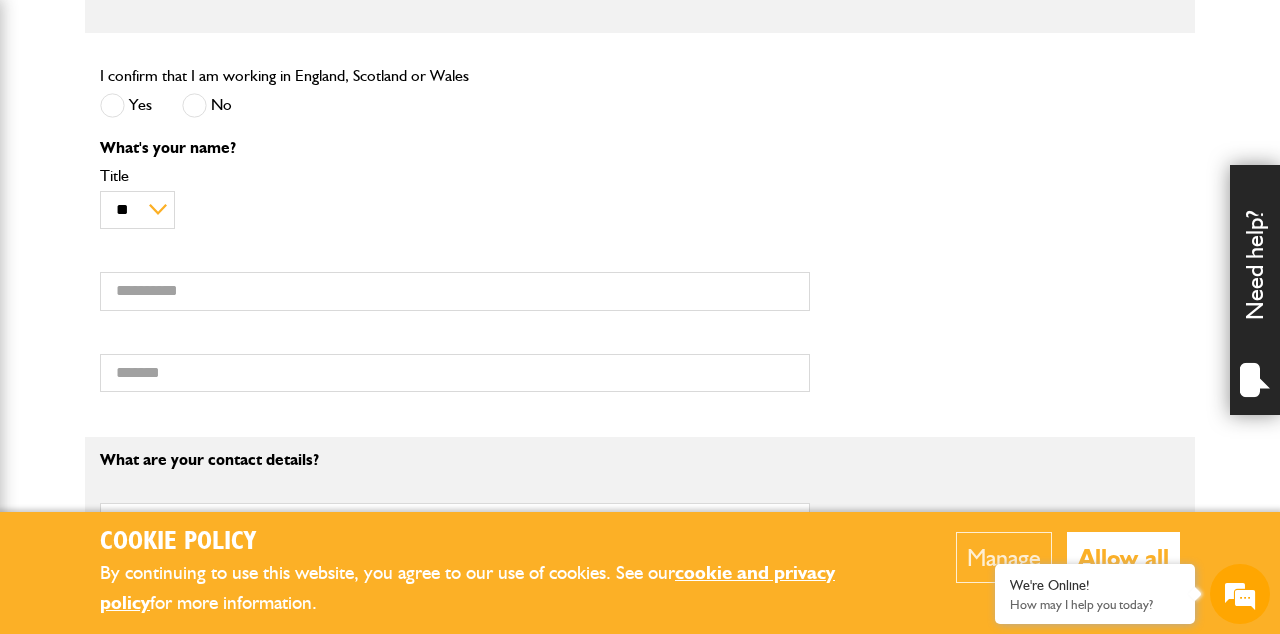 scroll, scrollTop: 766, scrollLeft: 0, axis: vertical 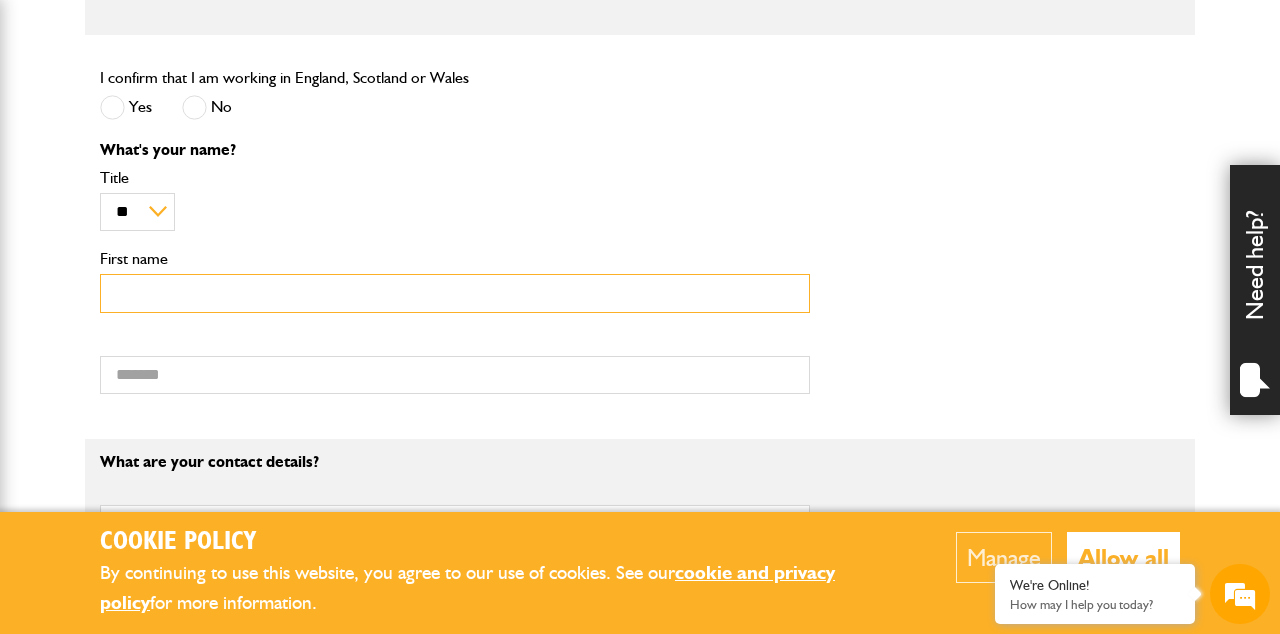 click on "First name" at bounding box center [455, 293] 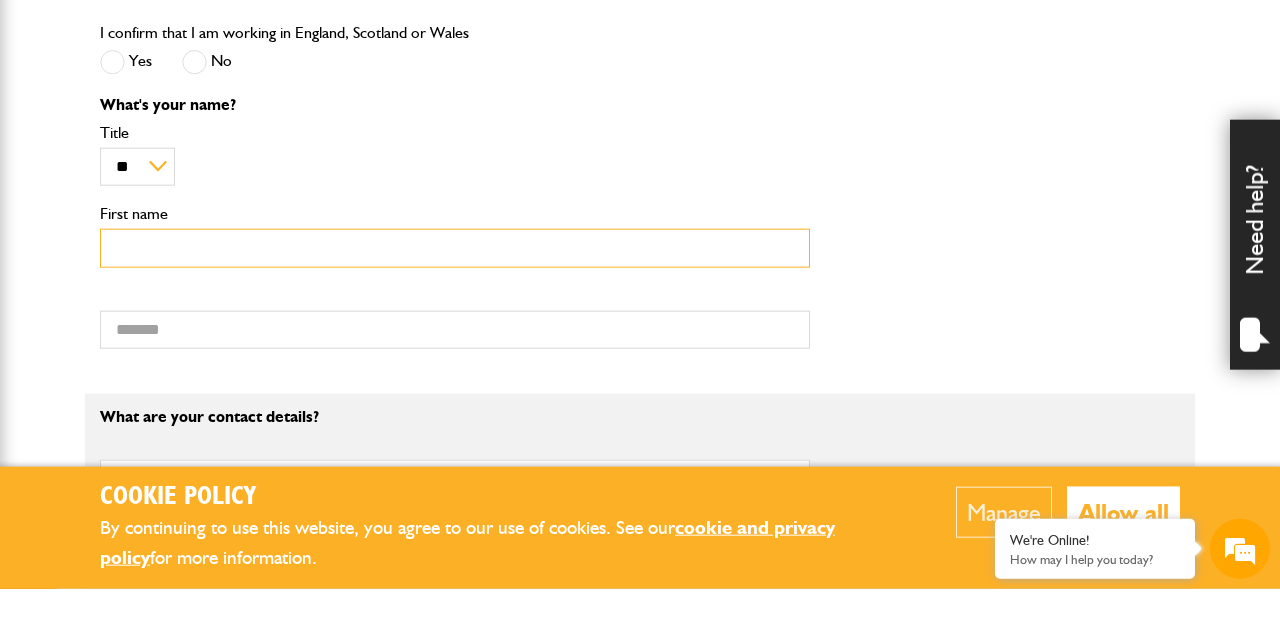 scroll, scrollTop: 766, scrollLeft: 0, axis: vertical 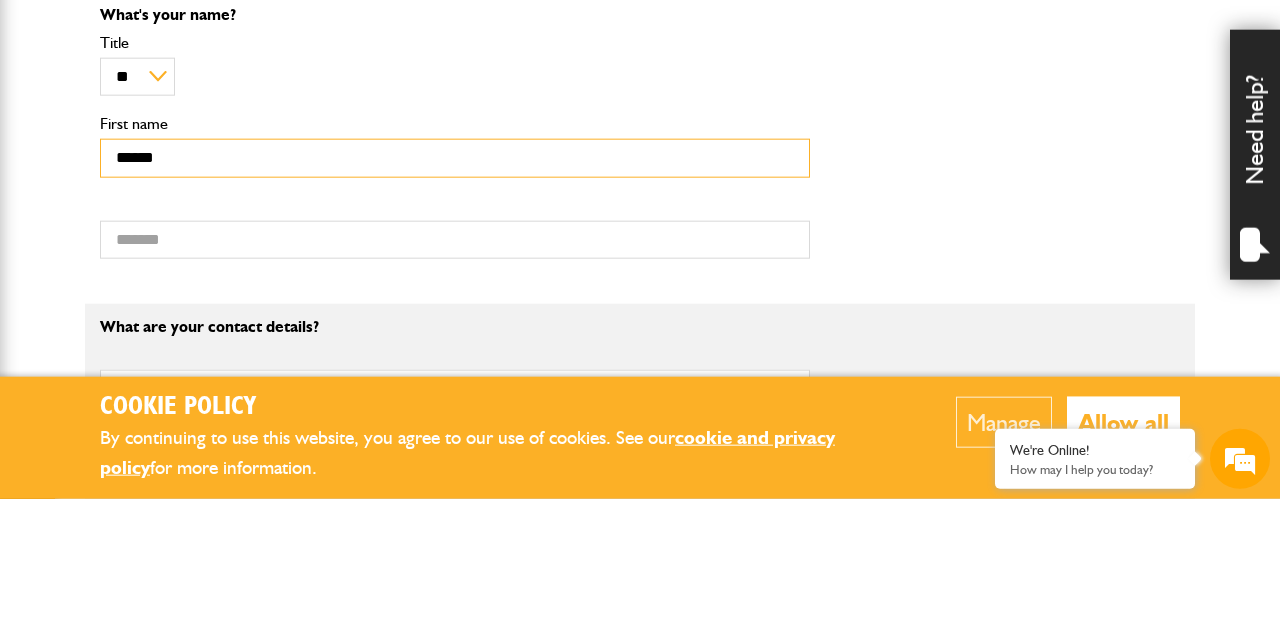 type on "*****" 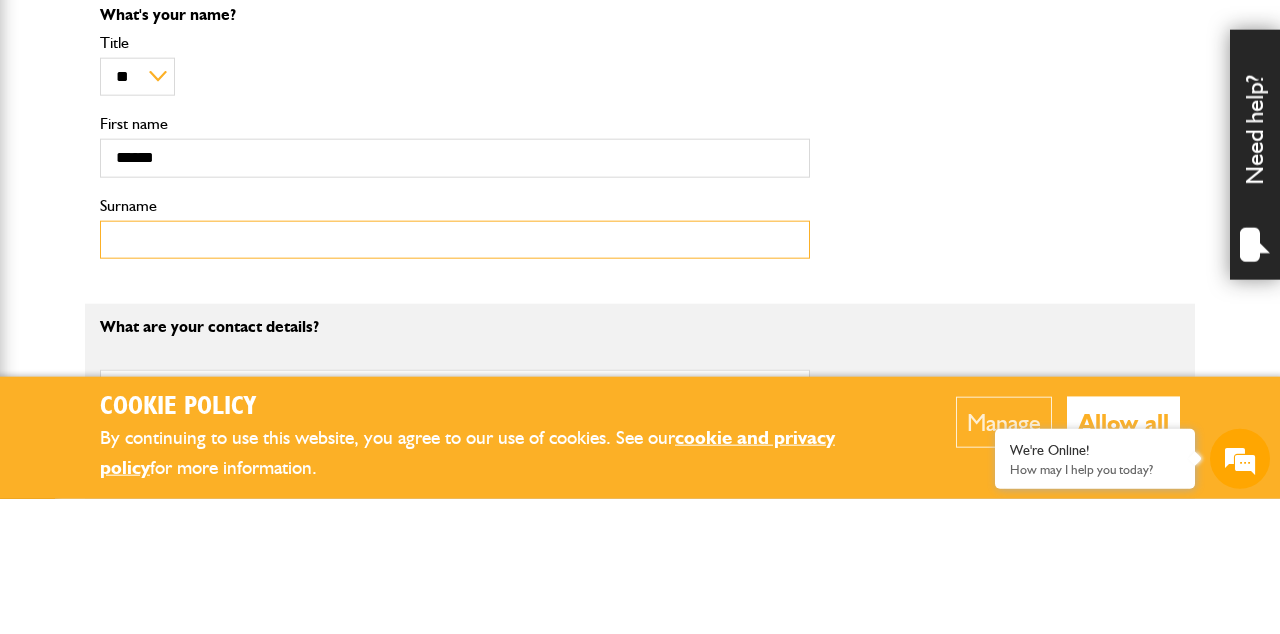 click on "Surname" at bounding box center (455, 375) 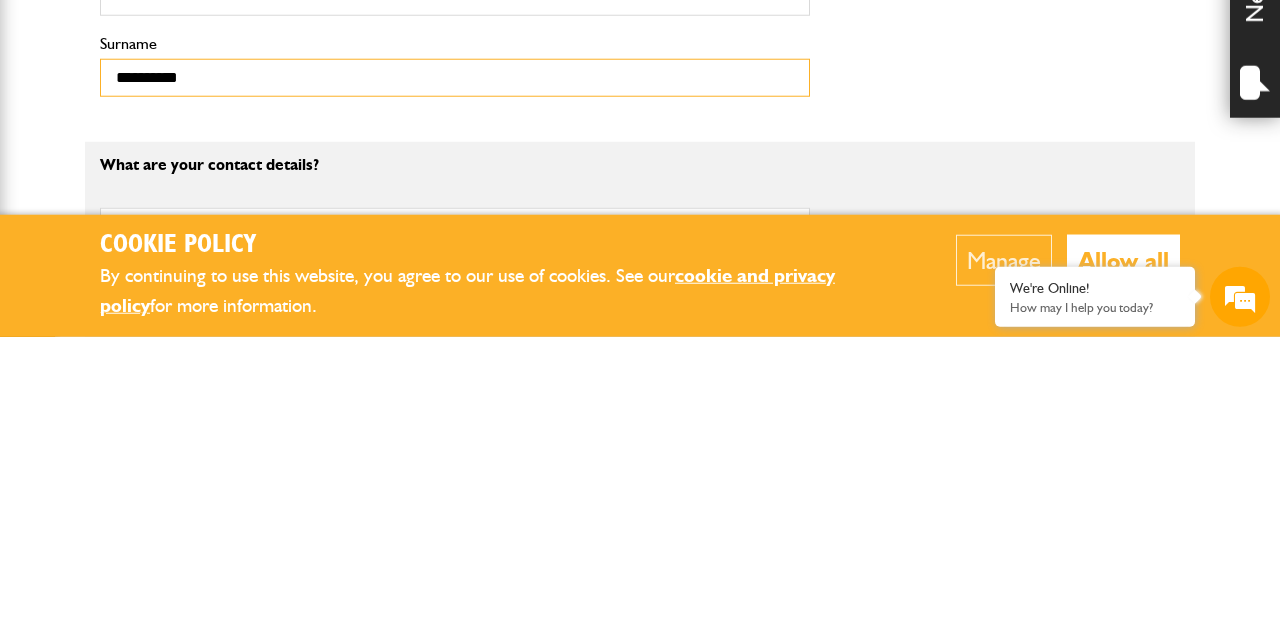 scroll, scrollTop: 766, scrollLeft: 0, axis: vertical 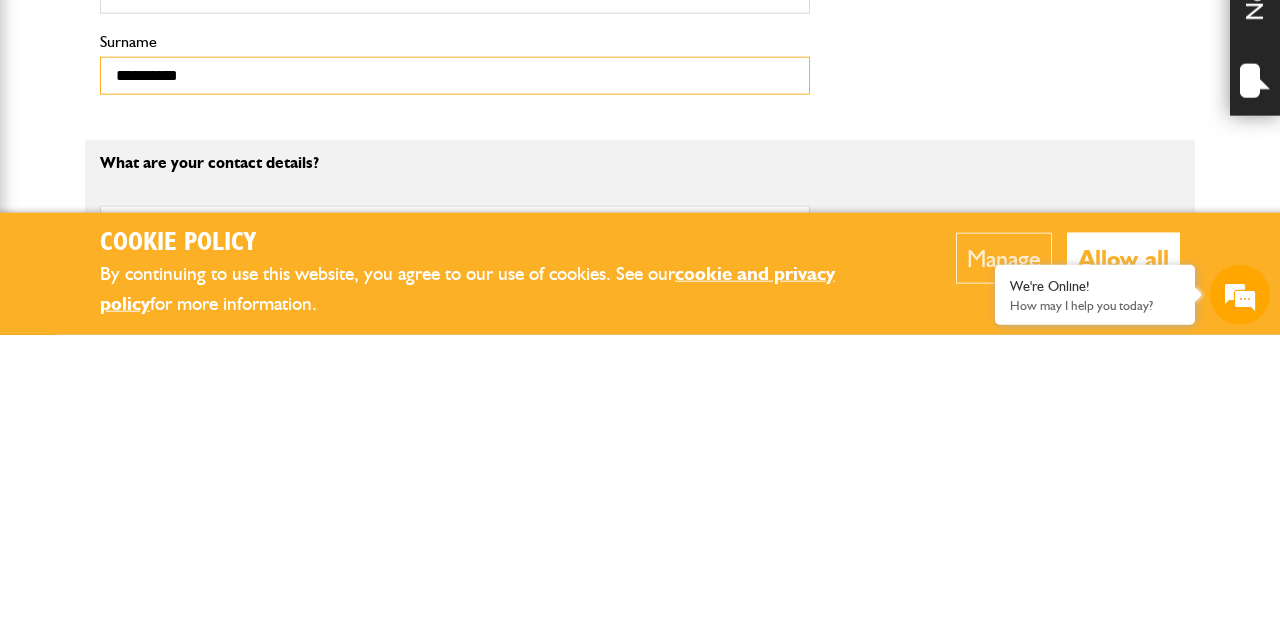 type on "*********" 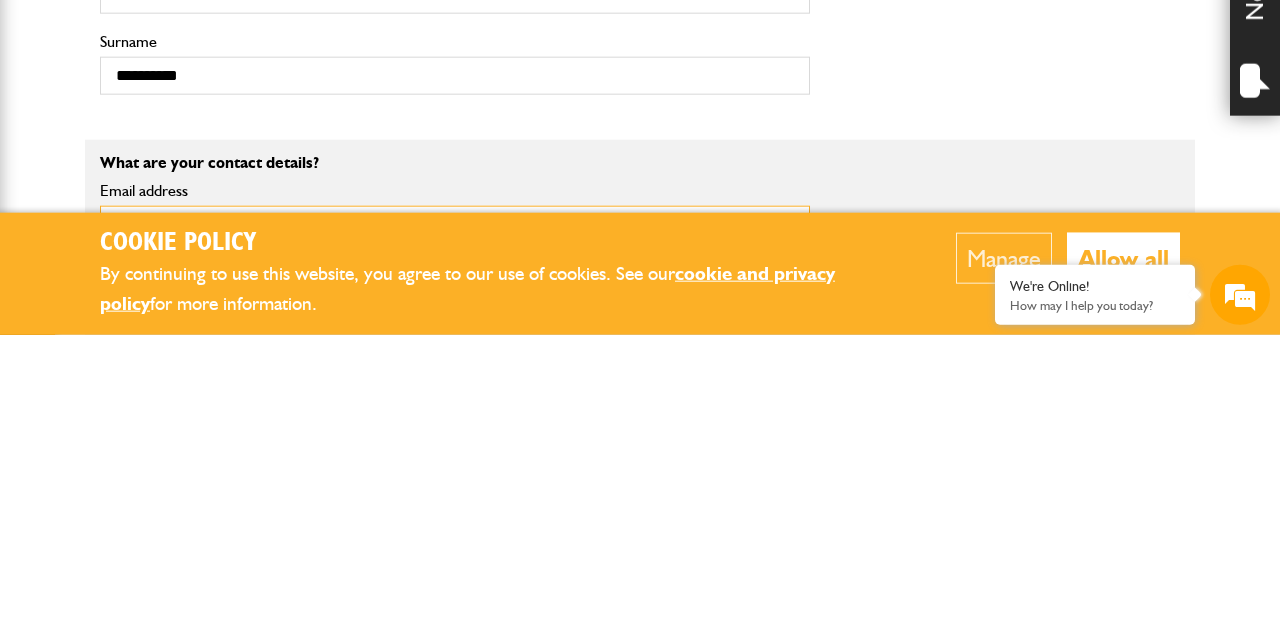 click on "Email address" at bounding box center [455, 524] 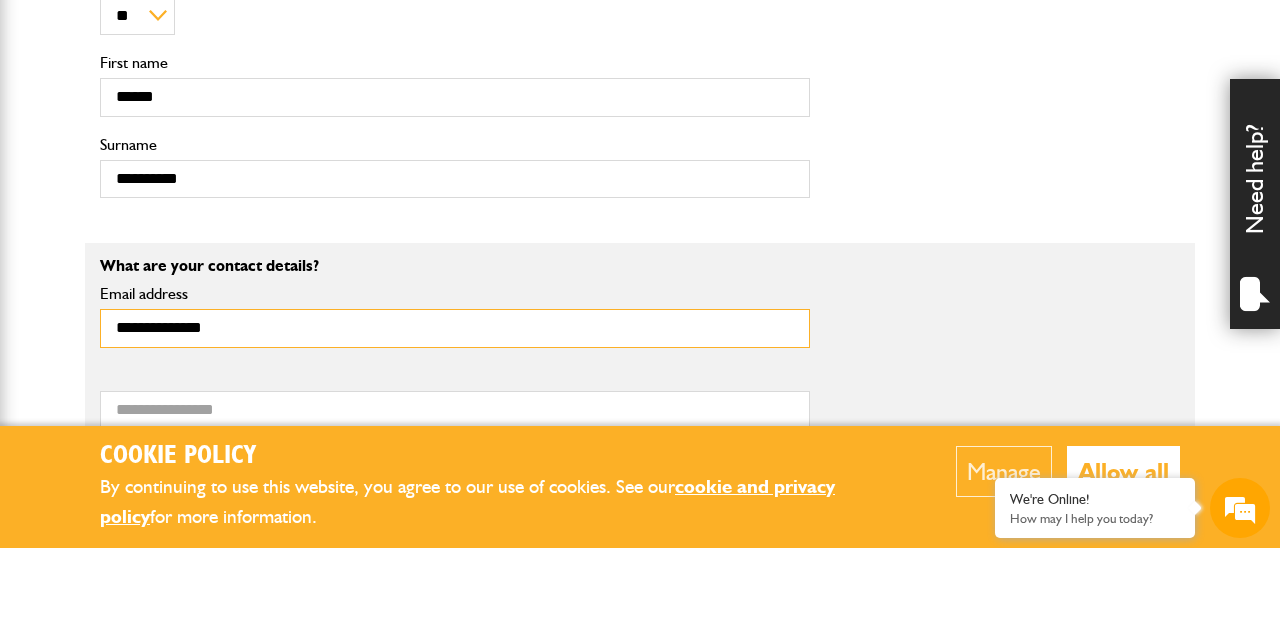 scroll, scrollTop: 875, scrollLeft: 0, axis: vertical 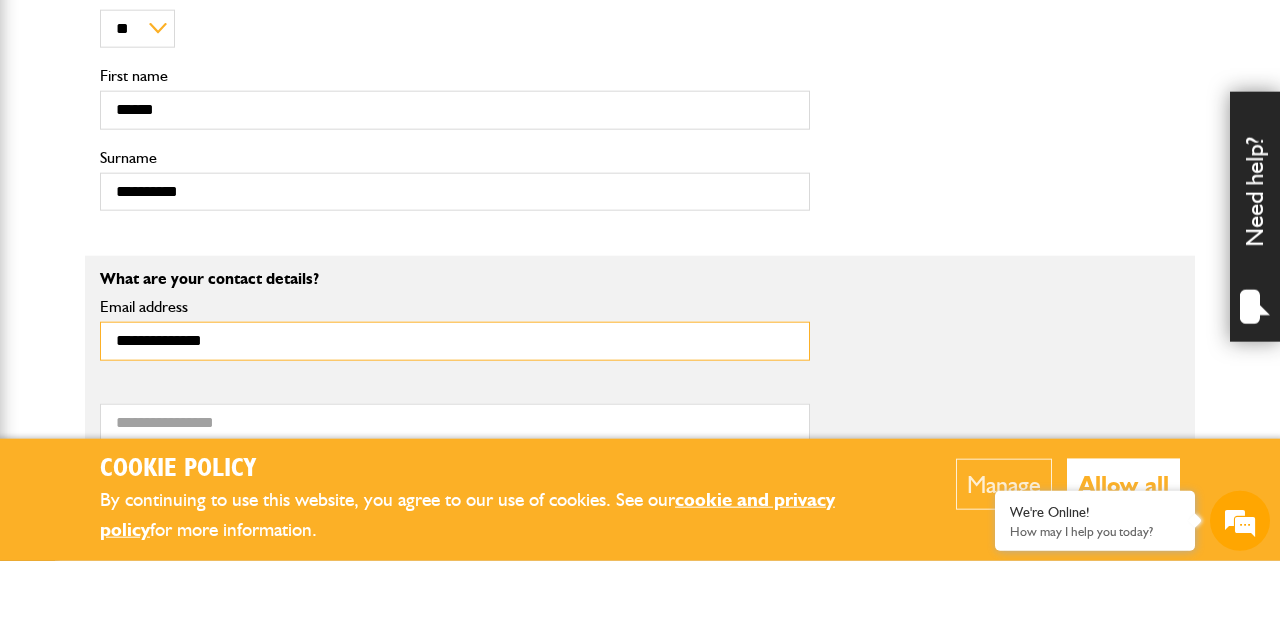 type on "**********" 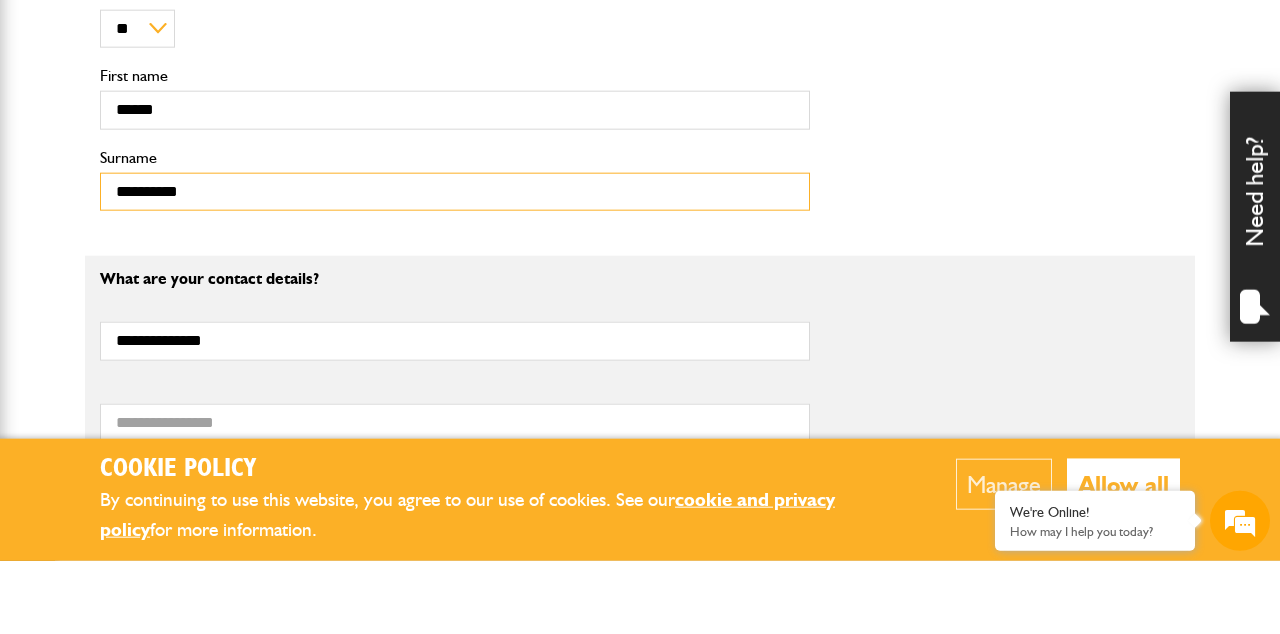 click on "*********" at bounding box center [455, 265] 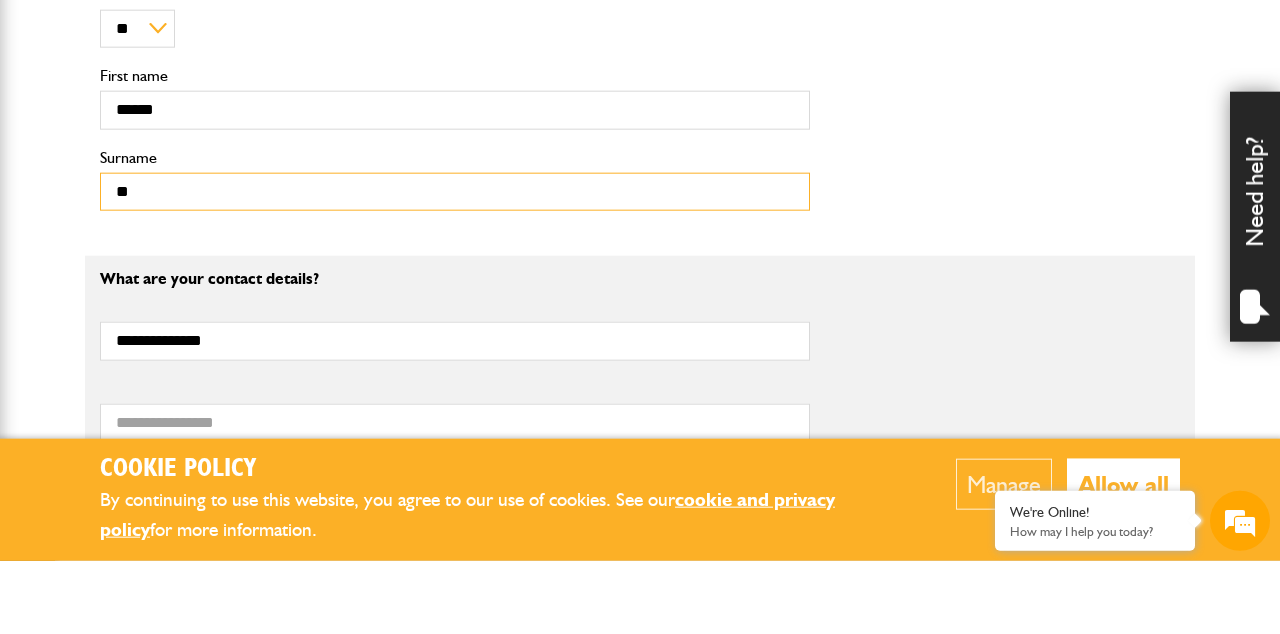 type on "*" 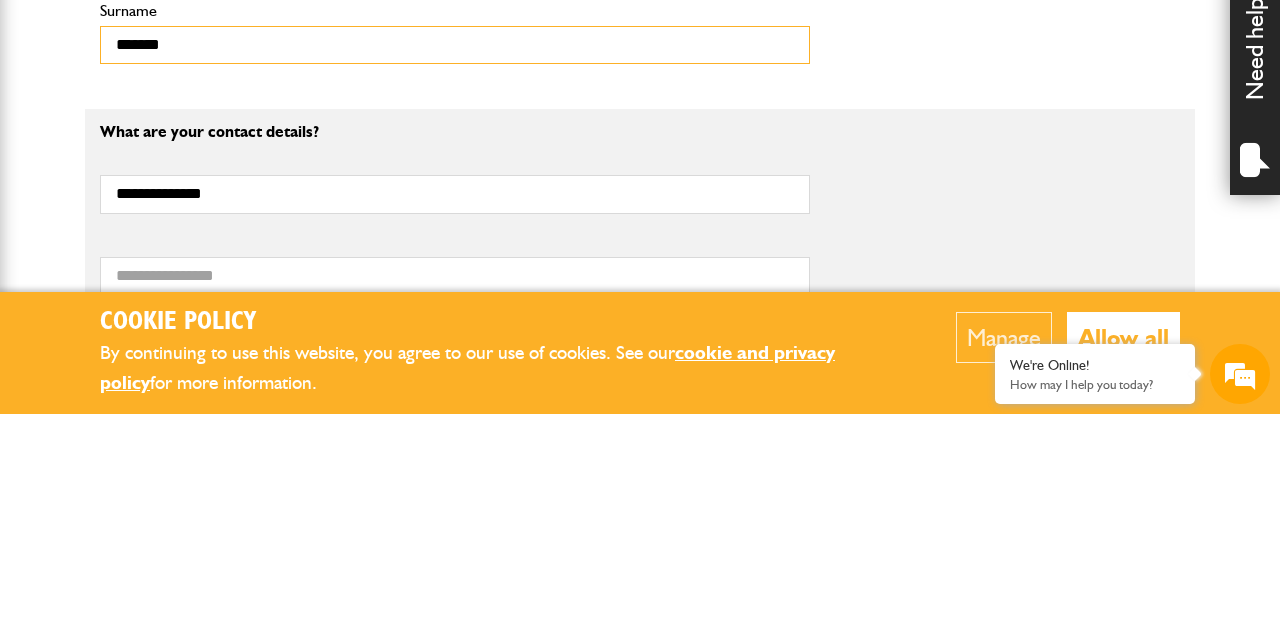 scroll, scrollTop: 876, scrollLeft: 0, axis: vertical 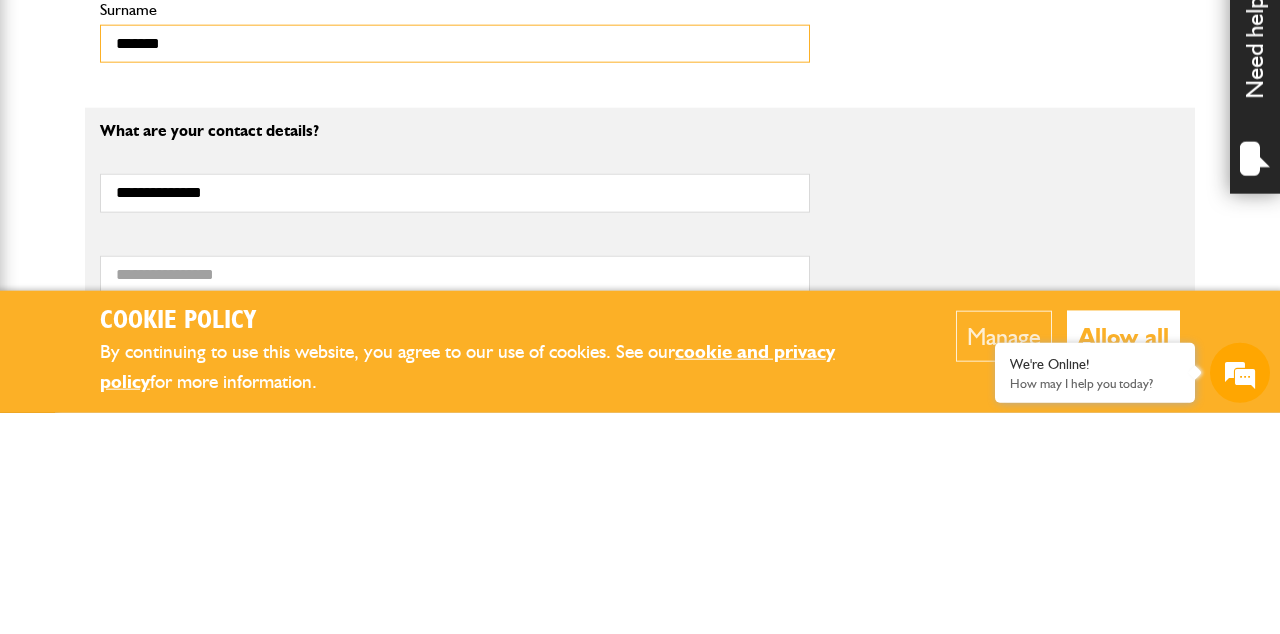 type on "*******" 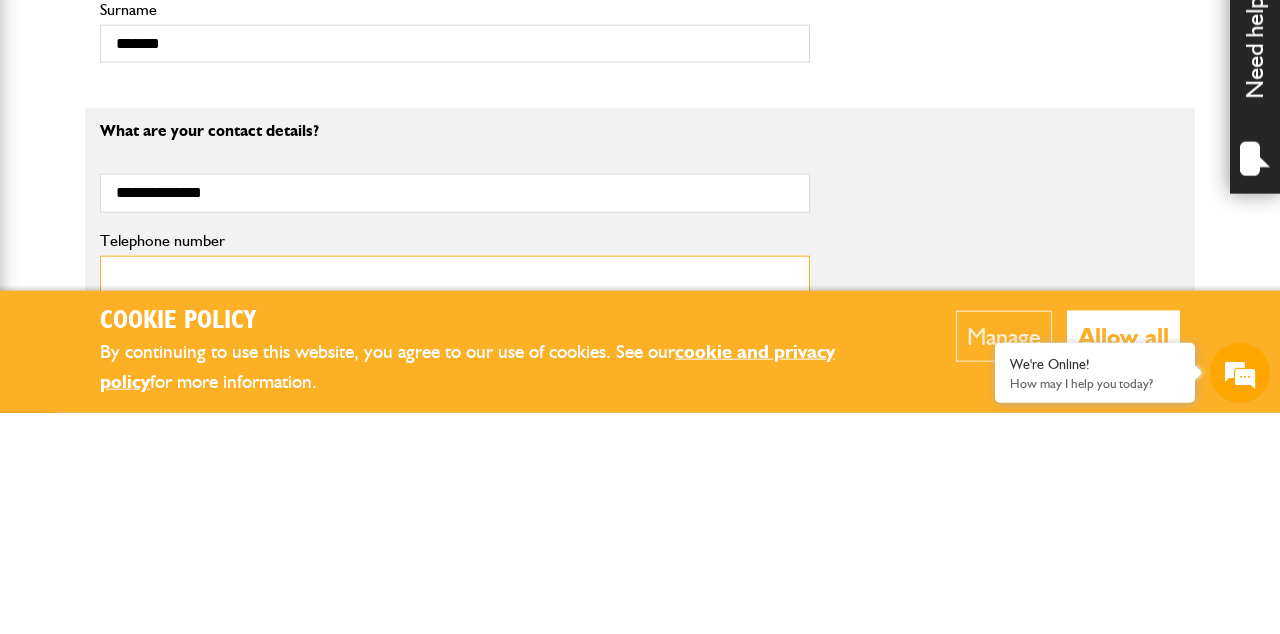 click on "Telephone number" at bounding box center [455, 496] 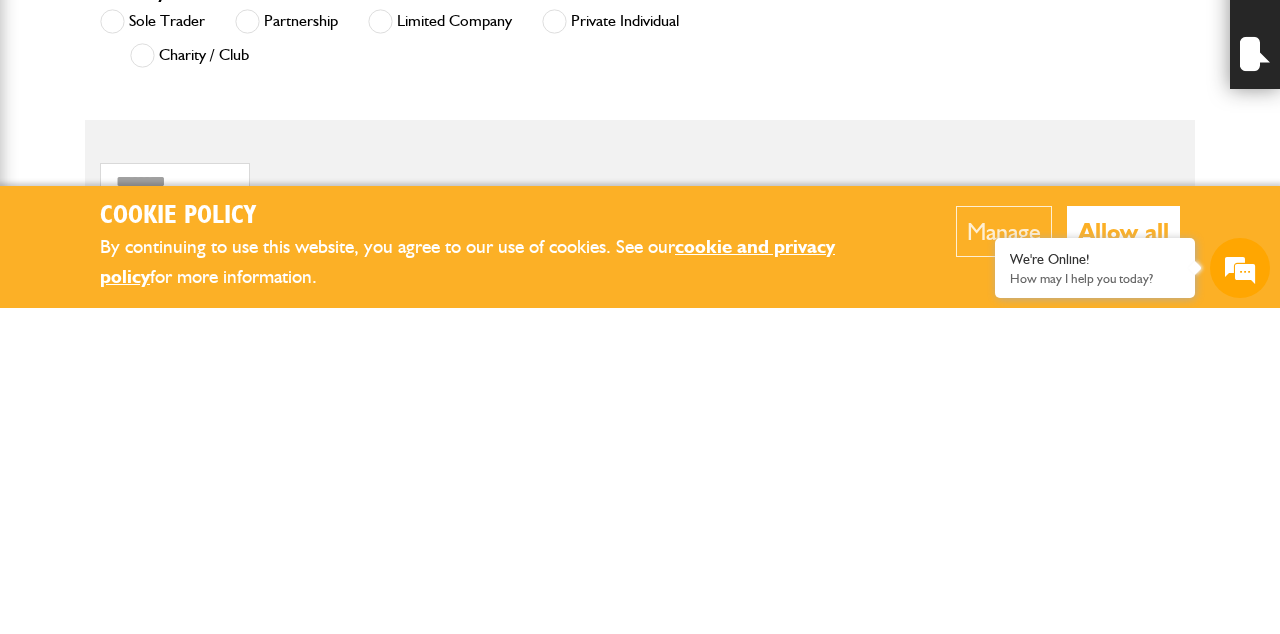scroll, scrollTop: 1147, scrollLeft: 0, axis: vertical 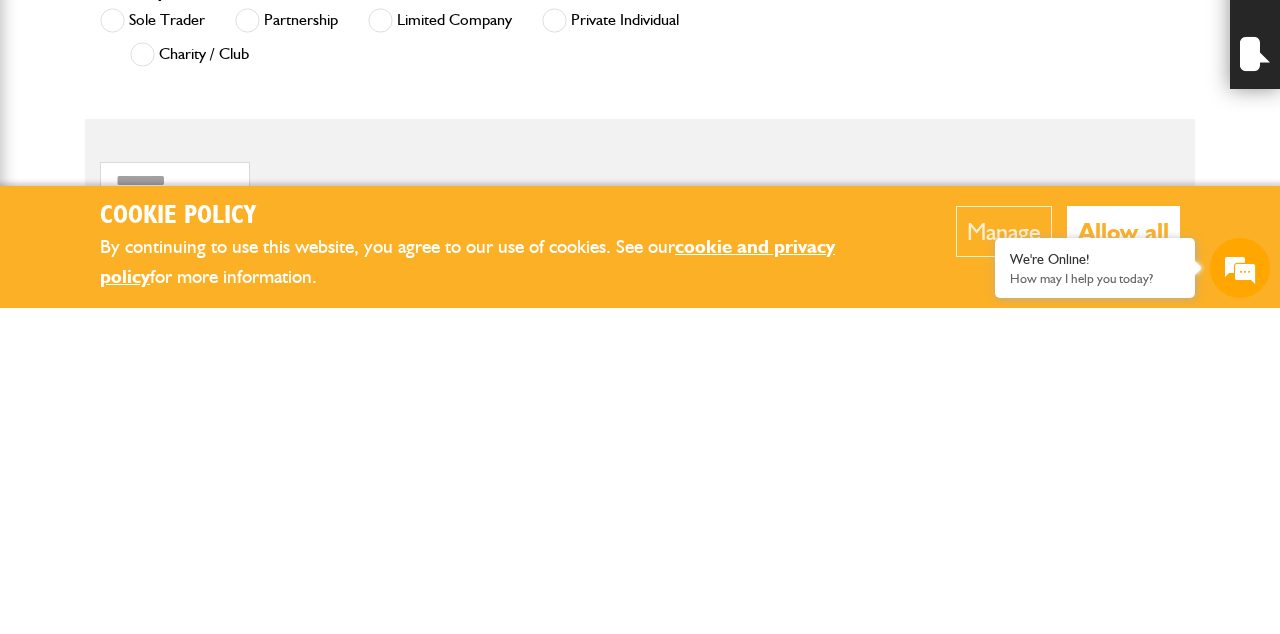 type on "**********" 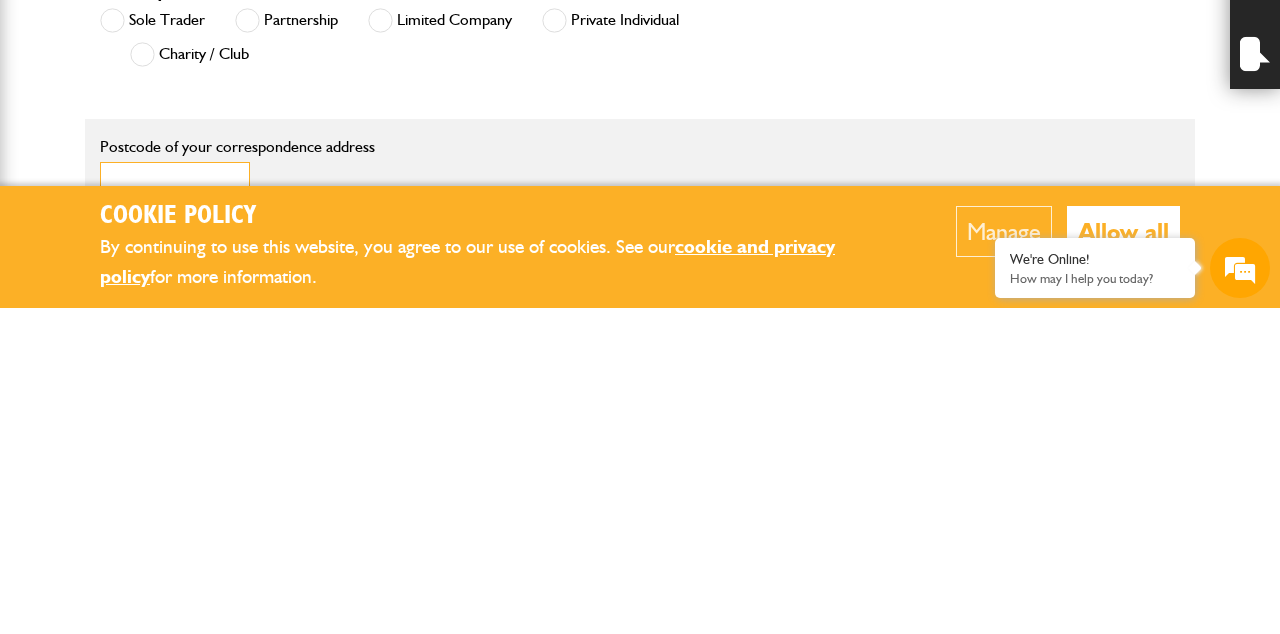 click on "Postcode of your correspondence address" at bounding box center (175, 507) 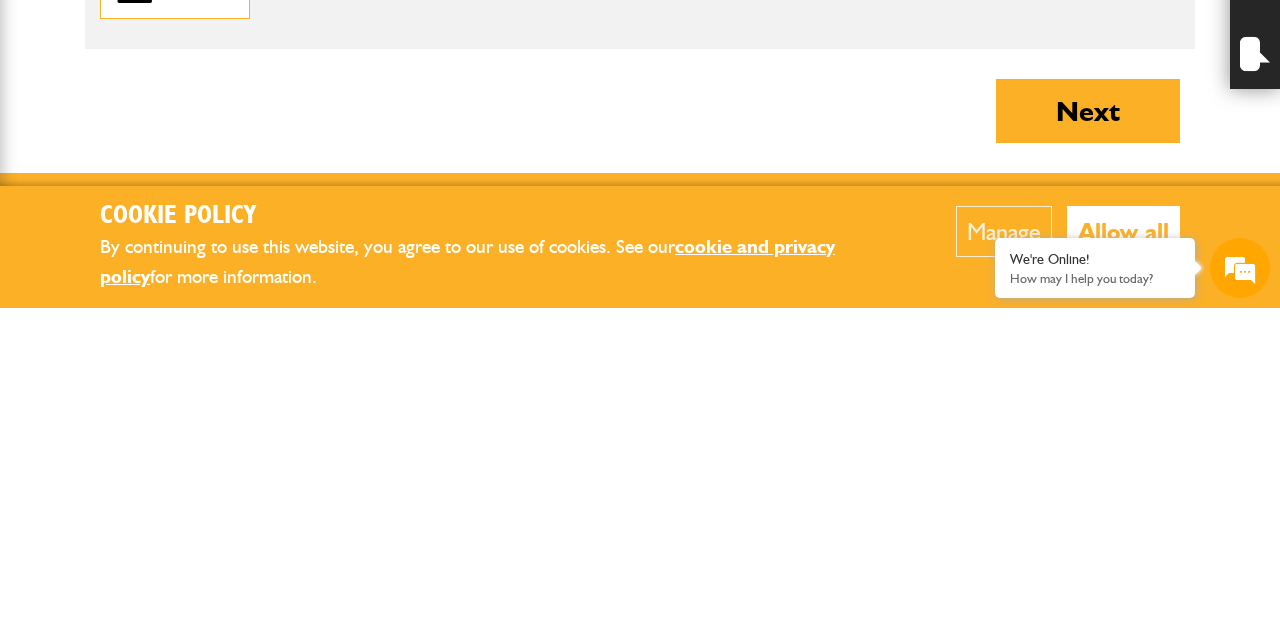 type on "******" 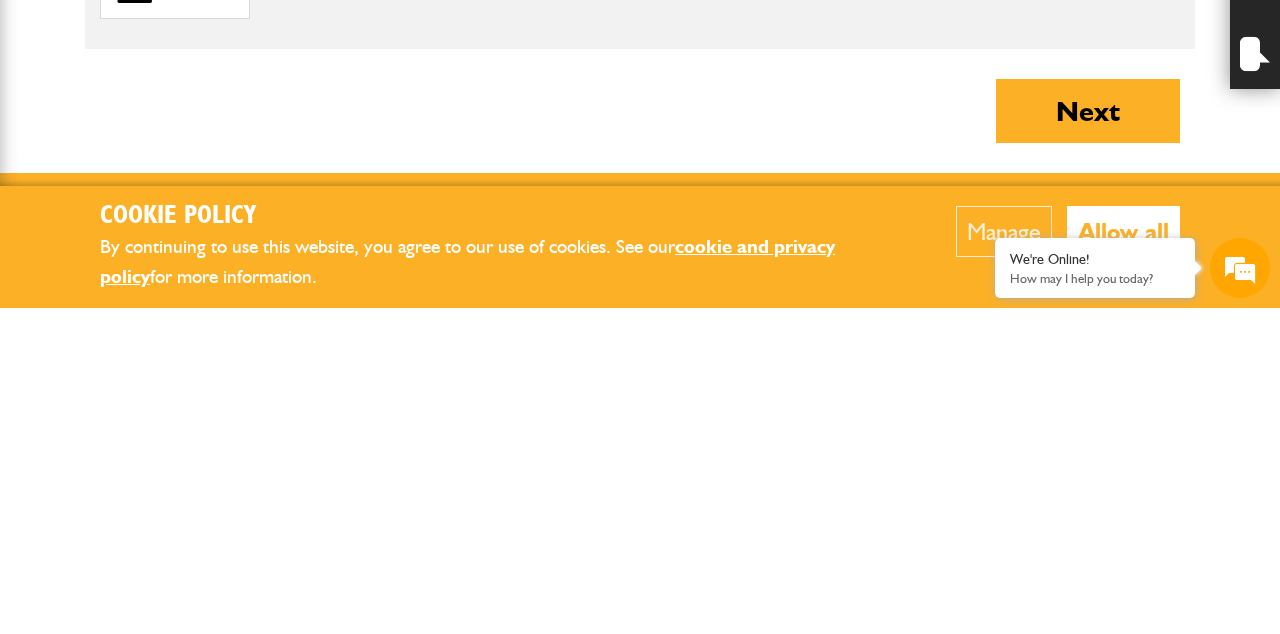 click on "Next" at bounding box center [1088, 437] 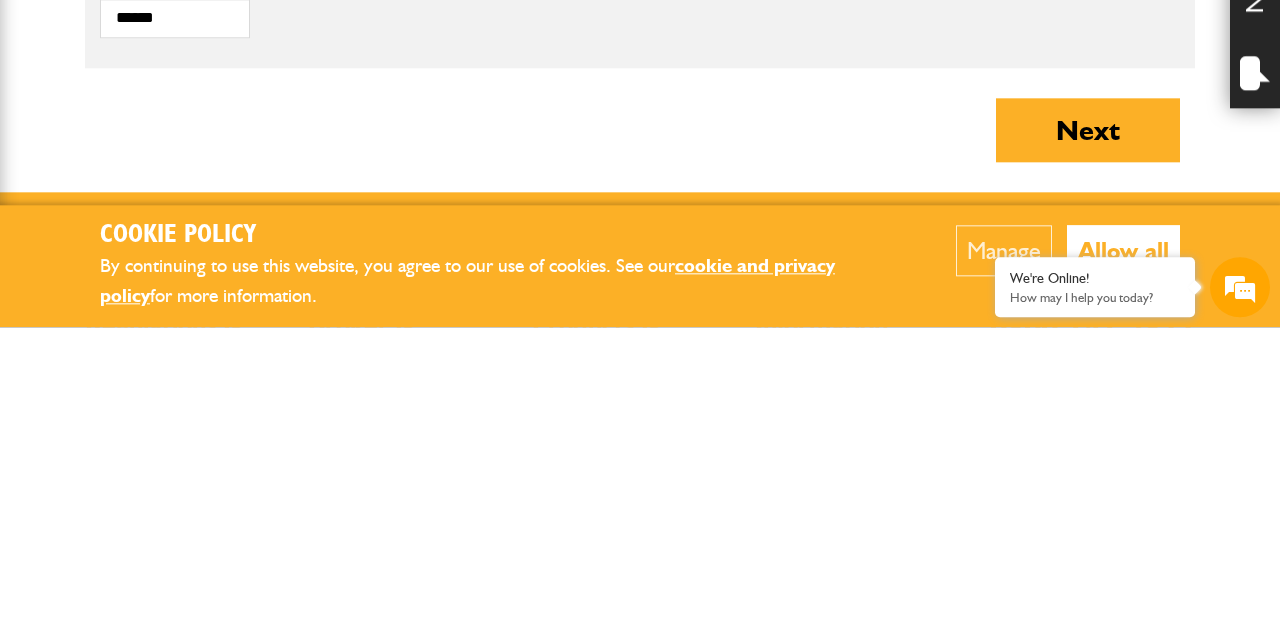 scroll, scrollTop: 1404, scrollLeft: 0, axis: vertical 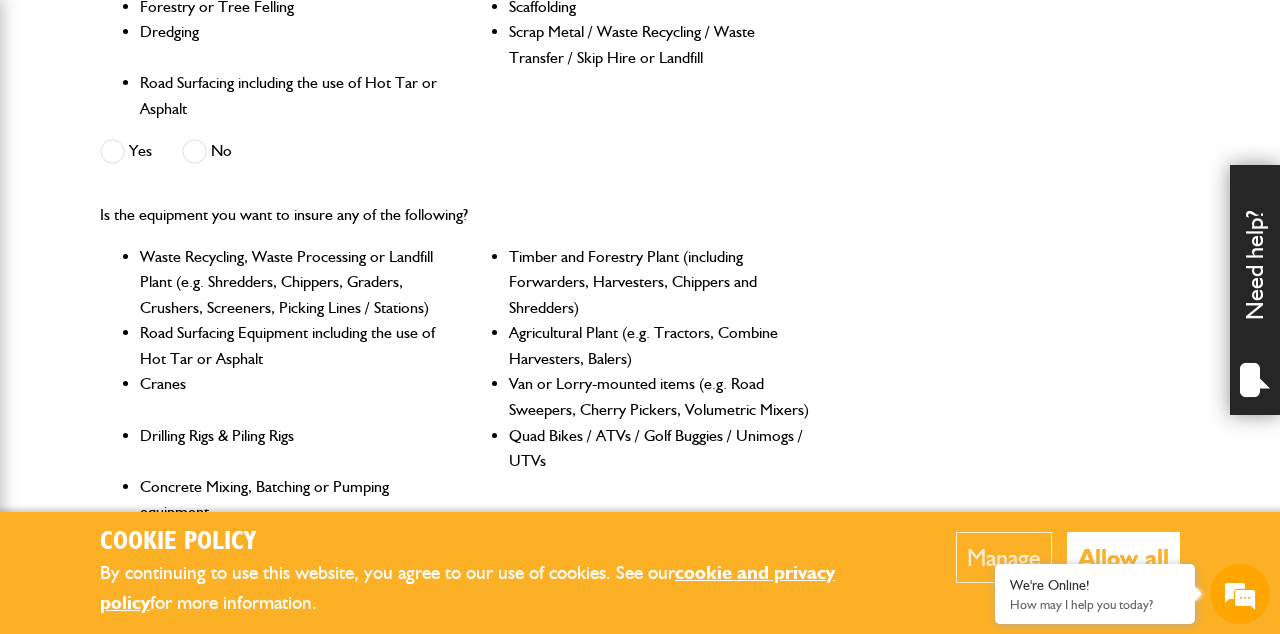 click at bounding box center (112, 151) 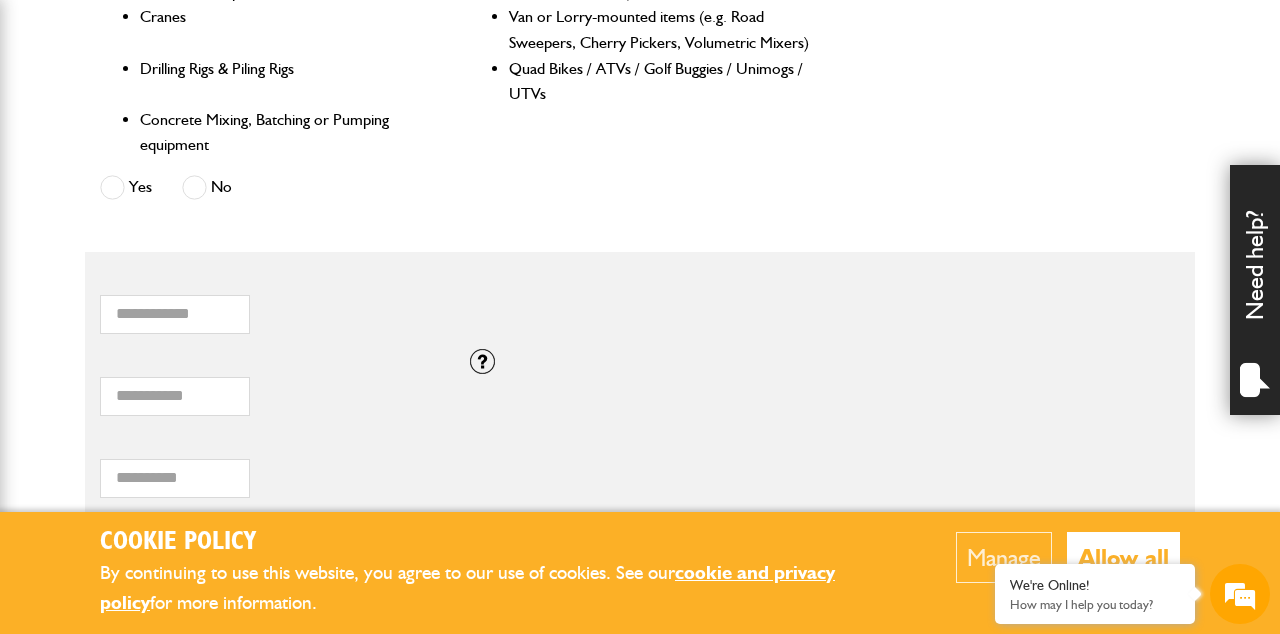 scroll, scrollTop: 1154, scrollLeft: 0, axis: vertical 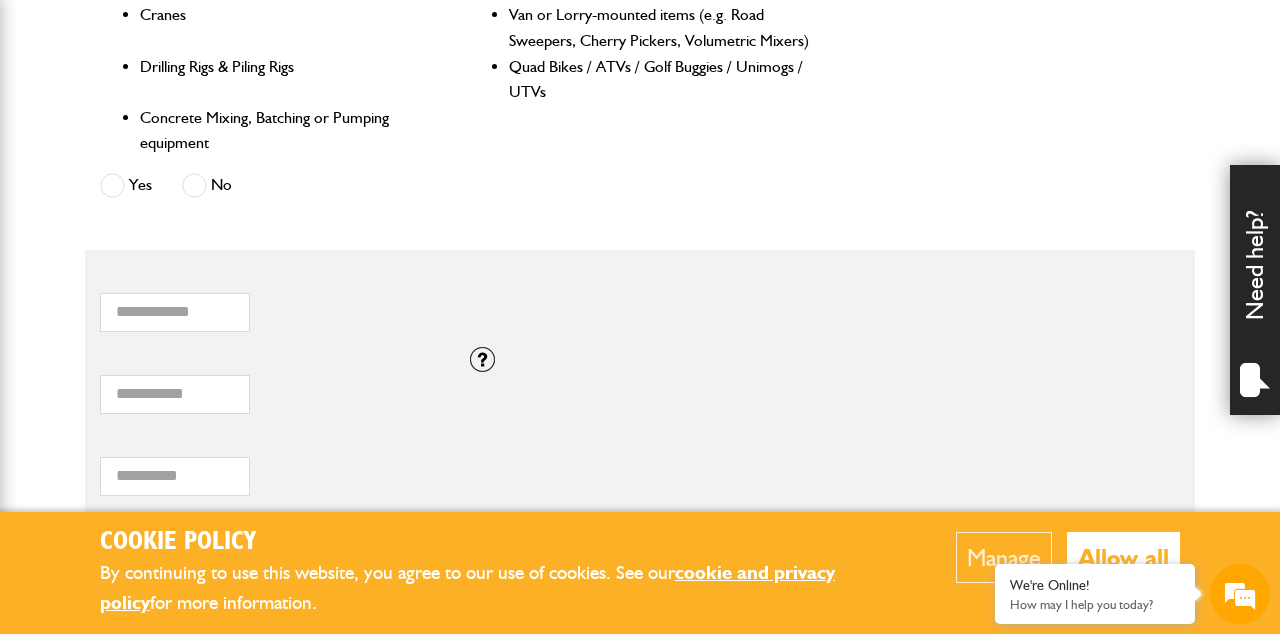 click at bounding box center (194, 185) 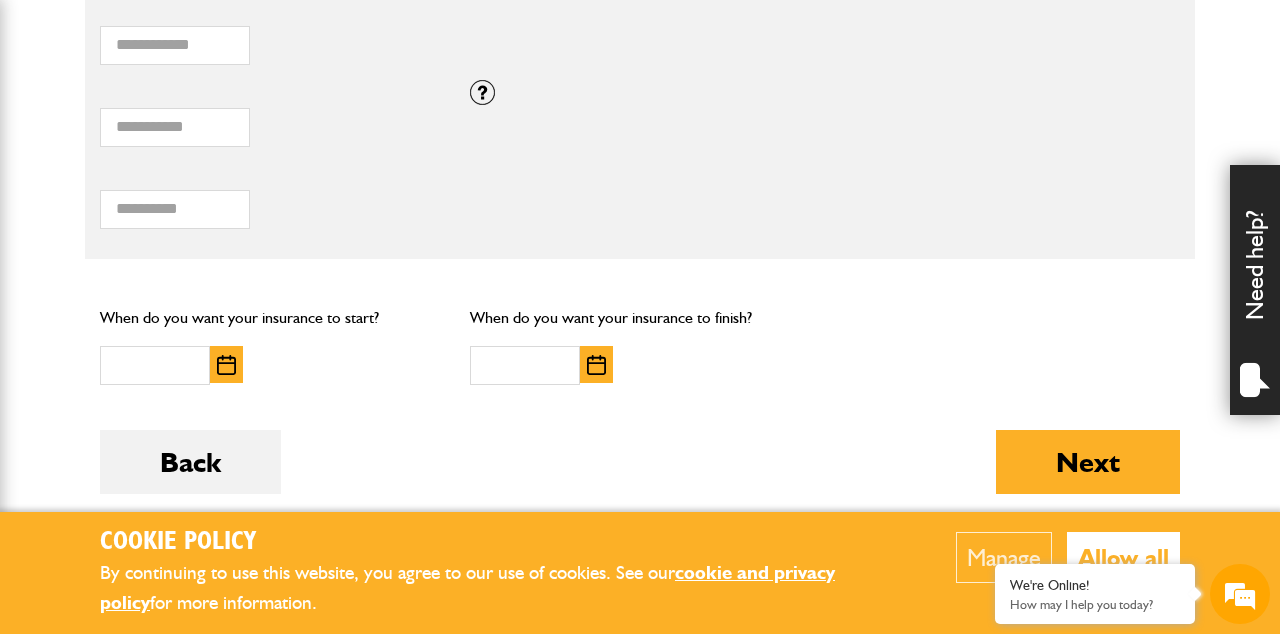scroll, scrollTop: 1424, scrollLeft: 0, axis: vertical 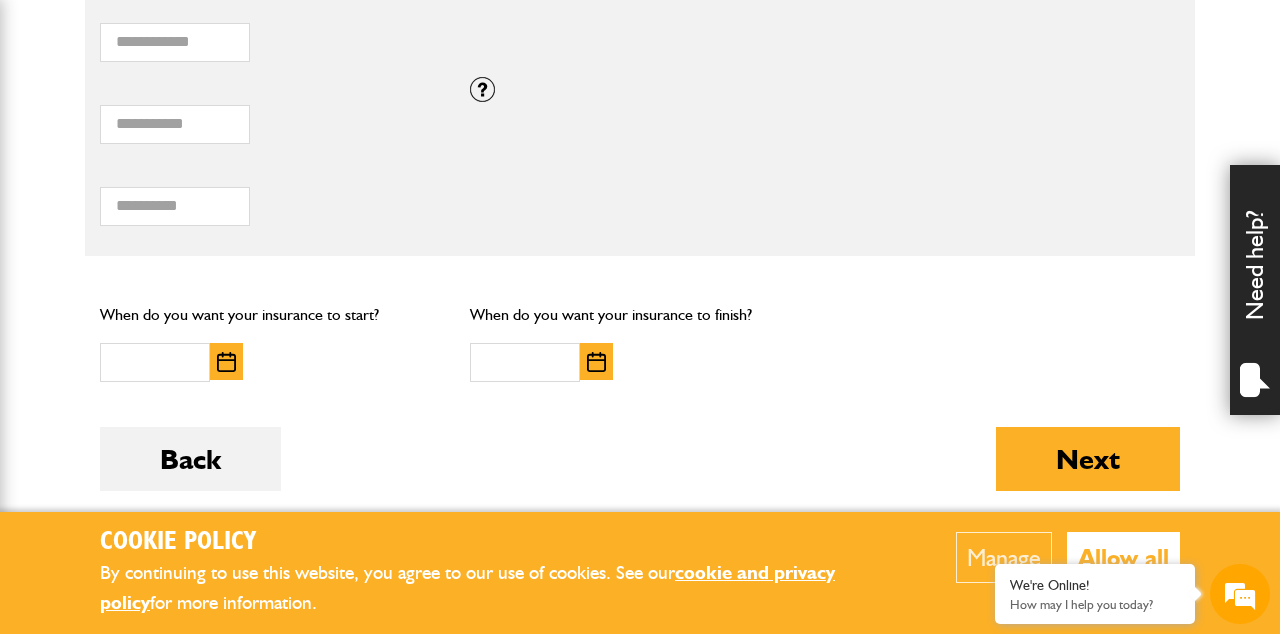 click at bounding box center [482, 89] 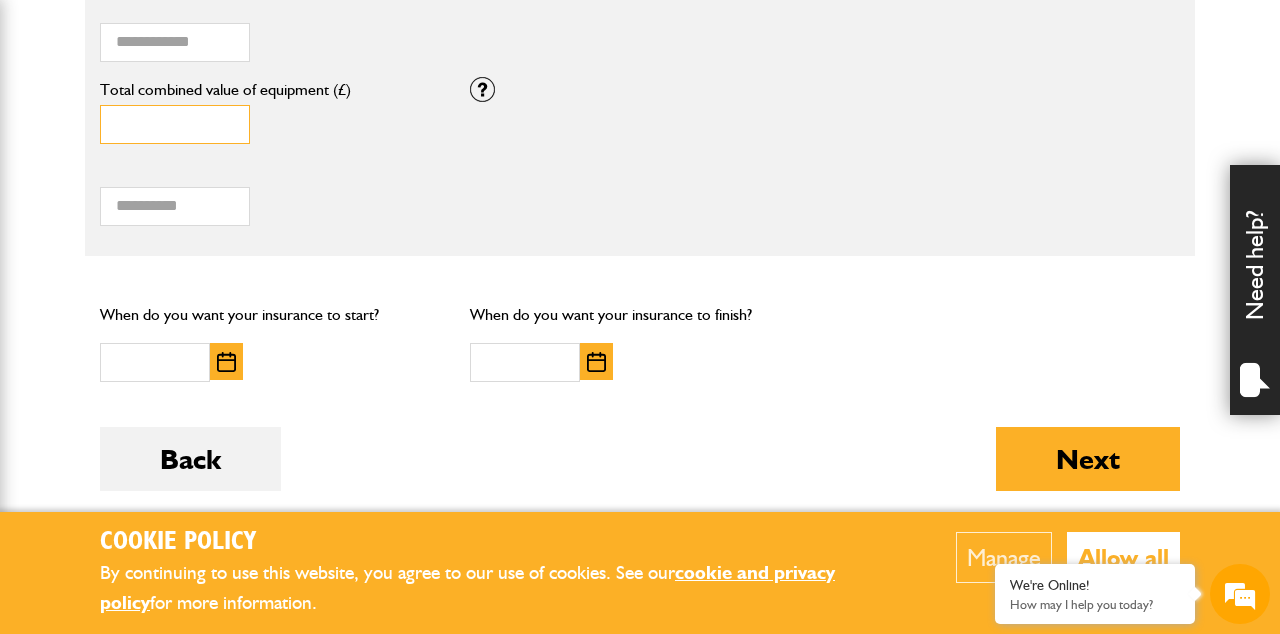 click on "*" at bounding box center (175, 124) 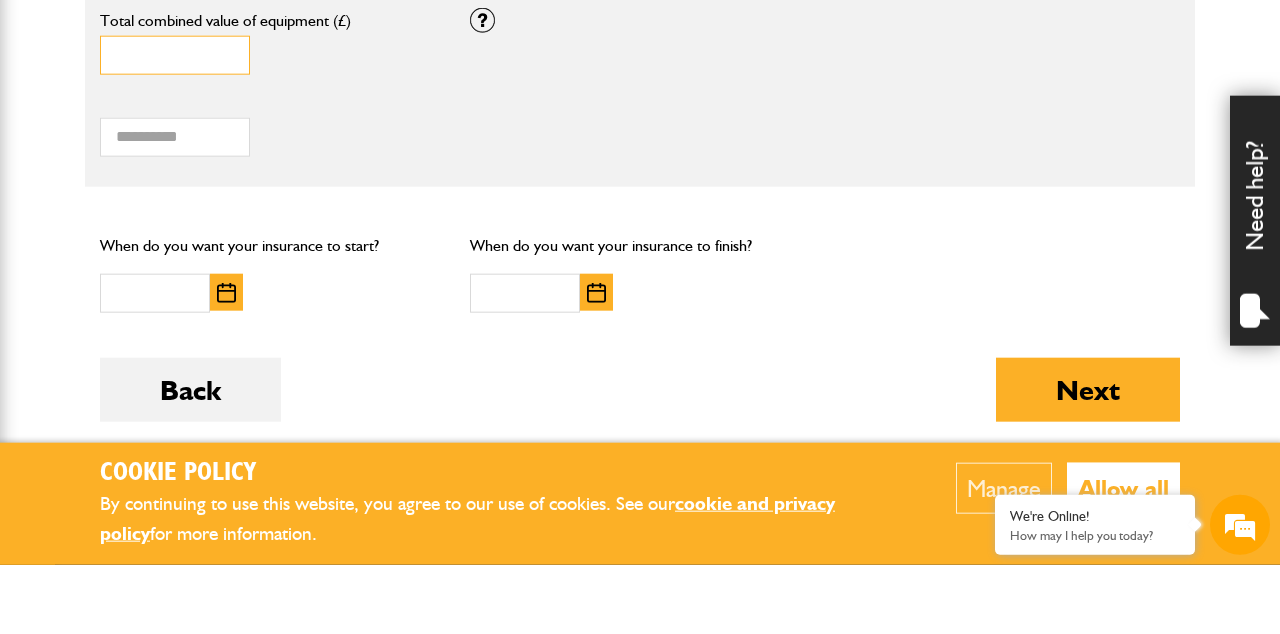 scroll, scrollTop: 1424, scrollLeft: 0, axis: vertical 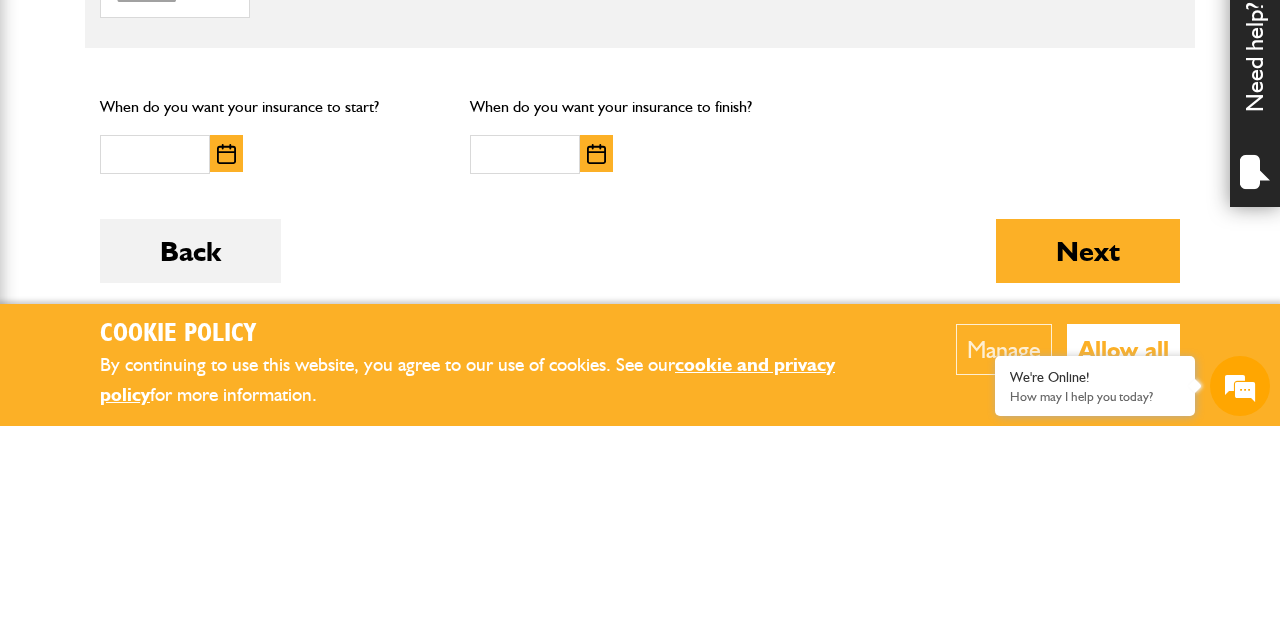 type on "*" 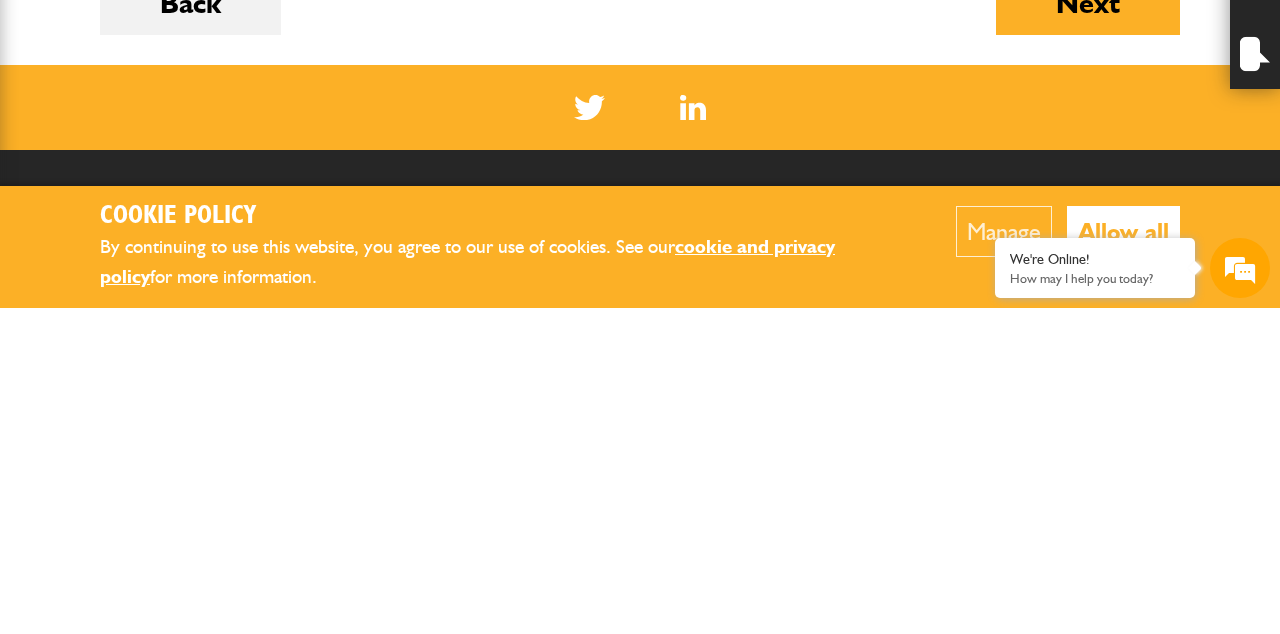scroll, scrollTop: 1554, scrollLeft: 0, axis: vertical 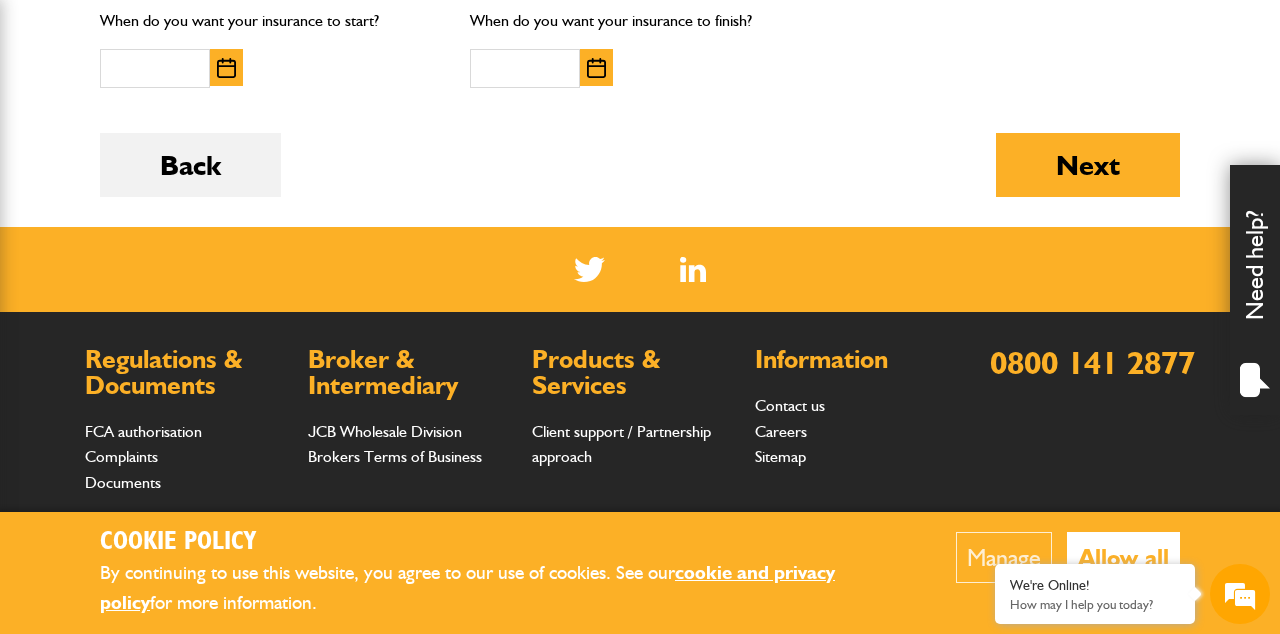 click at bounding box center (226, 68) 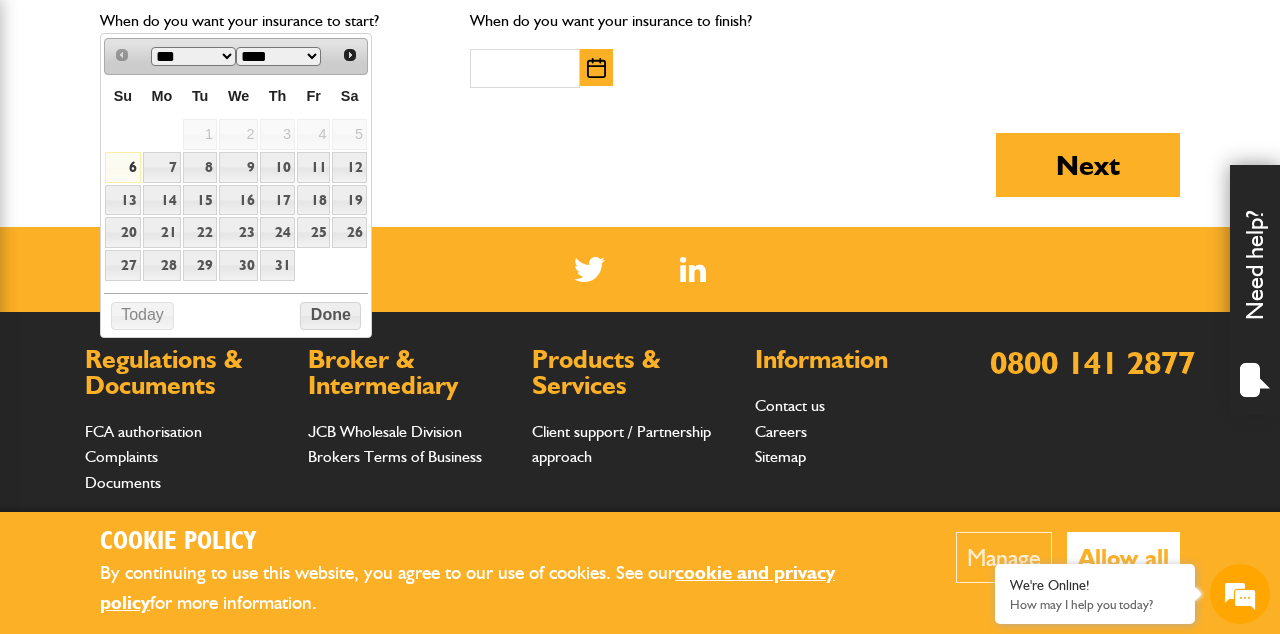 click on "26" at bounding box center (122, 167) 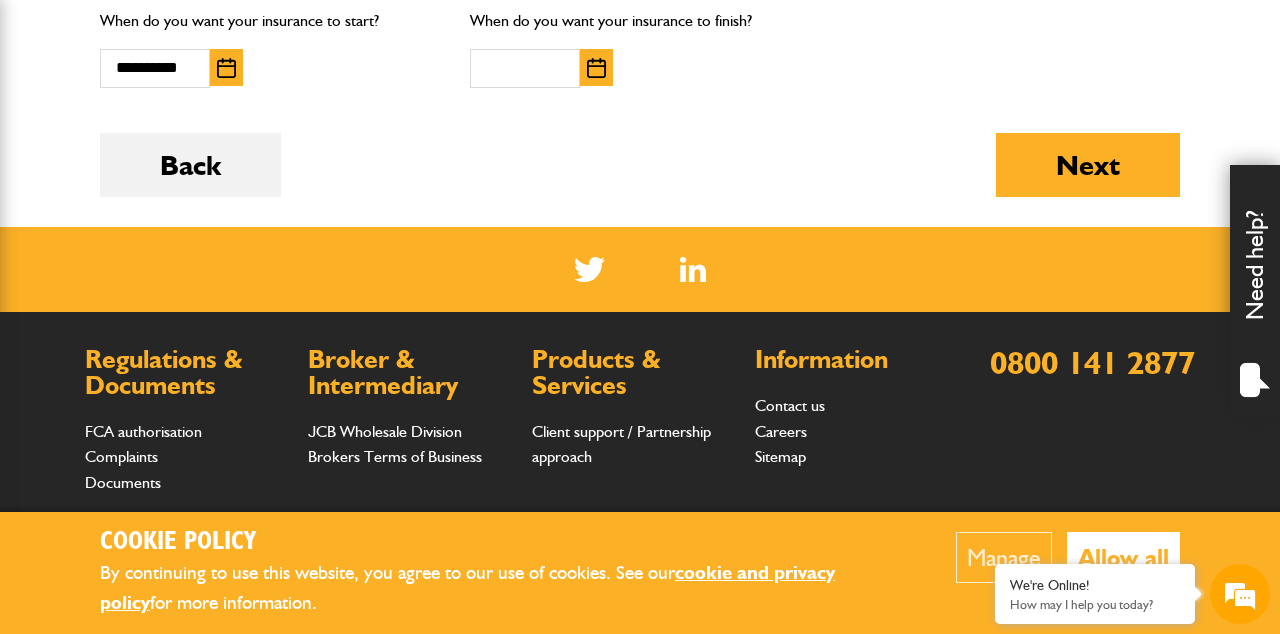 click at bounding box center [596, 68] 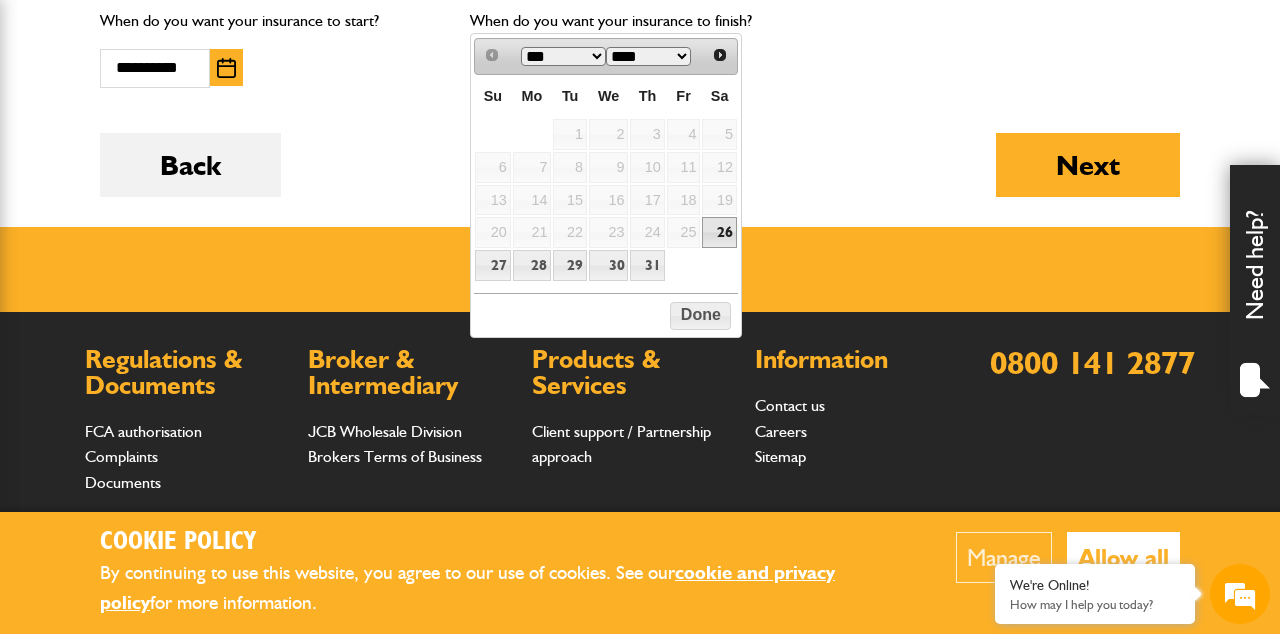 click on "27" at bounding box center (719, 232) 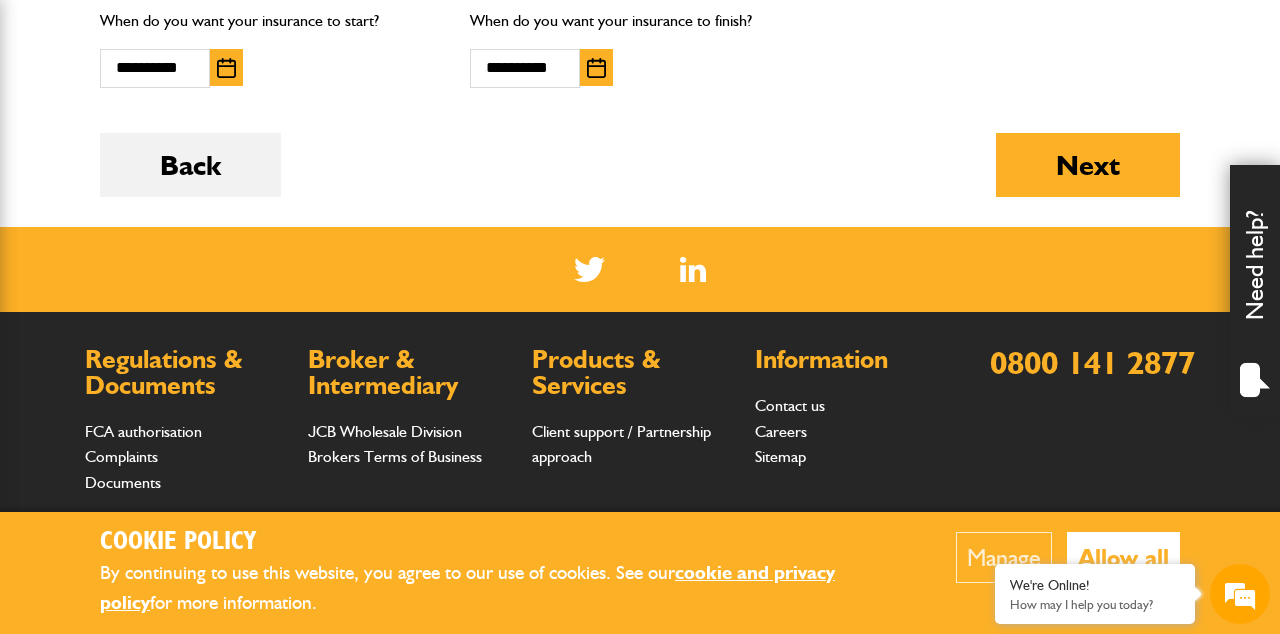 click on "Next" at bounding box center (1088, 165) 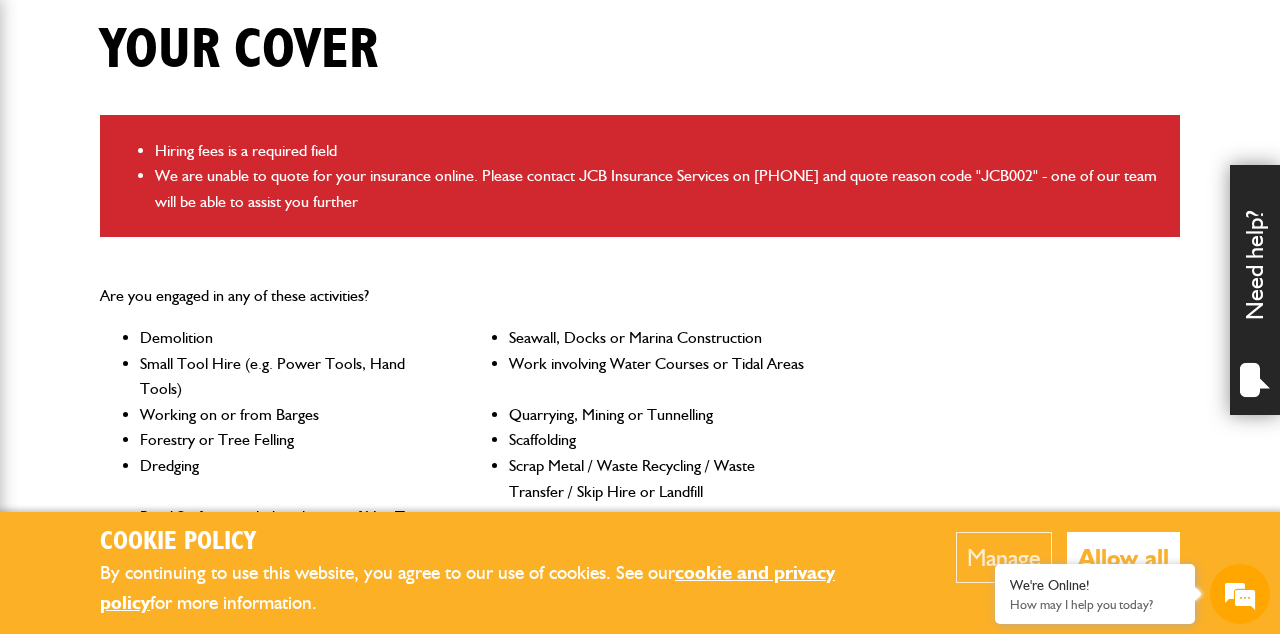scroll, scrollTop: 523, scrollLeft: 0, axis: vertical 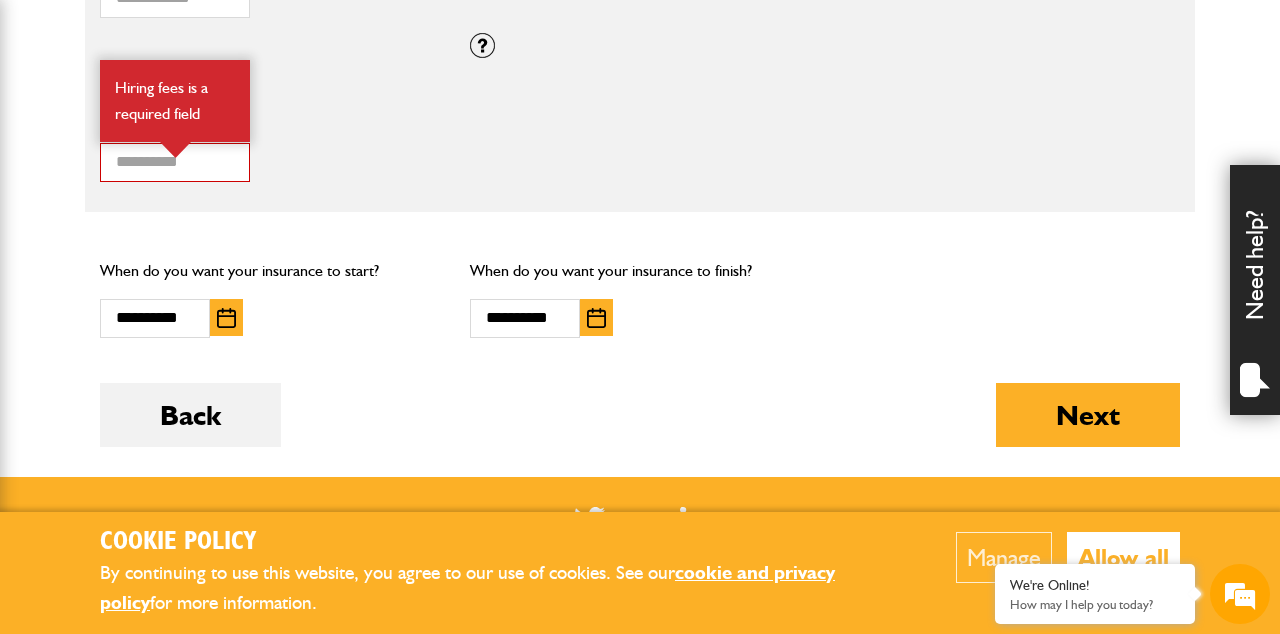 click at bounding box center [175, 150] 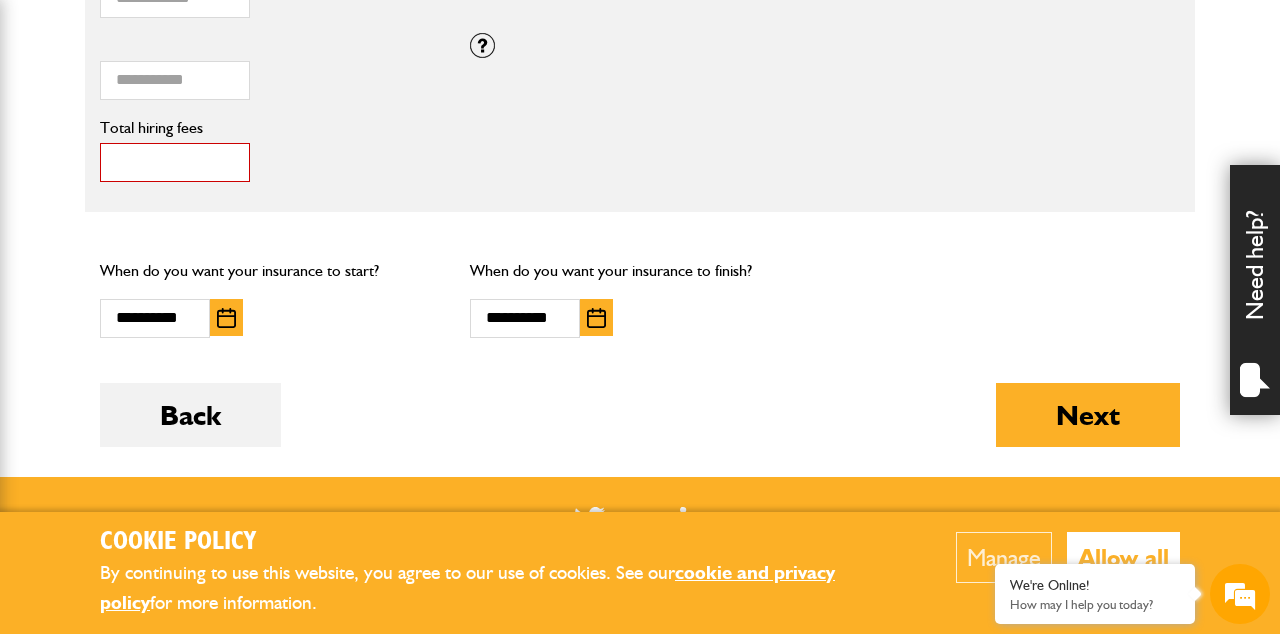 click on "*" at bounding box center [175, 162] 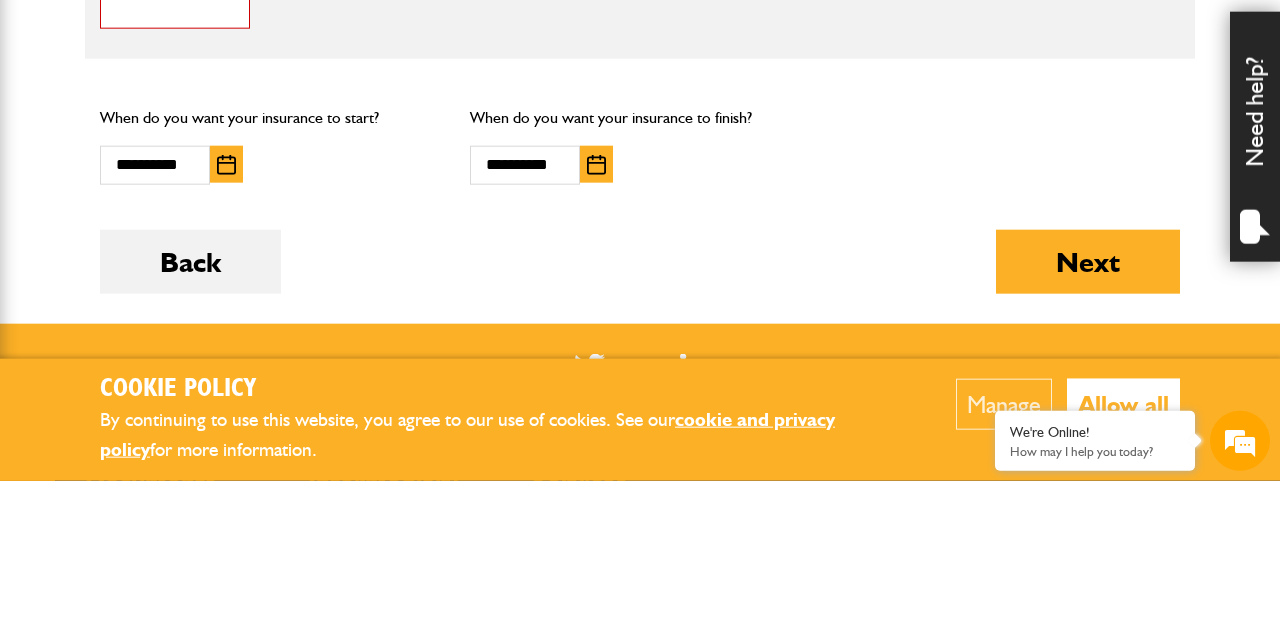 scroll, scrollTop: 1621, scrollLeft: 0, axis: vertical 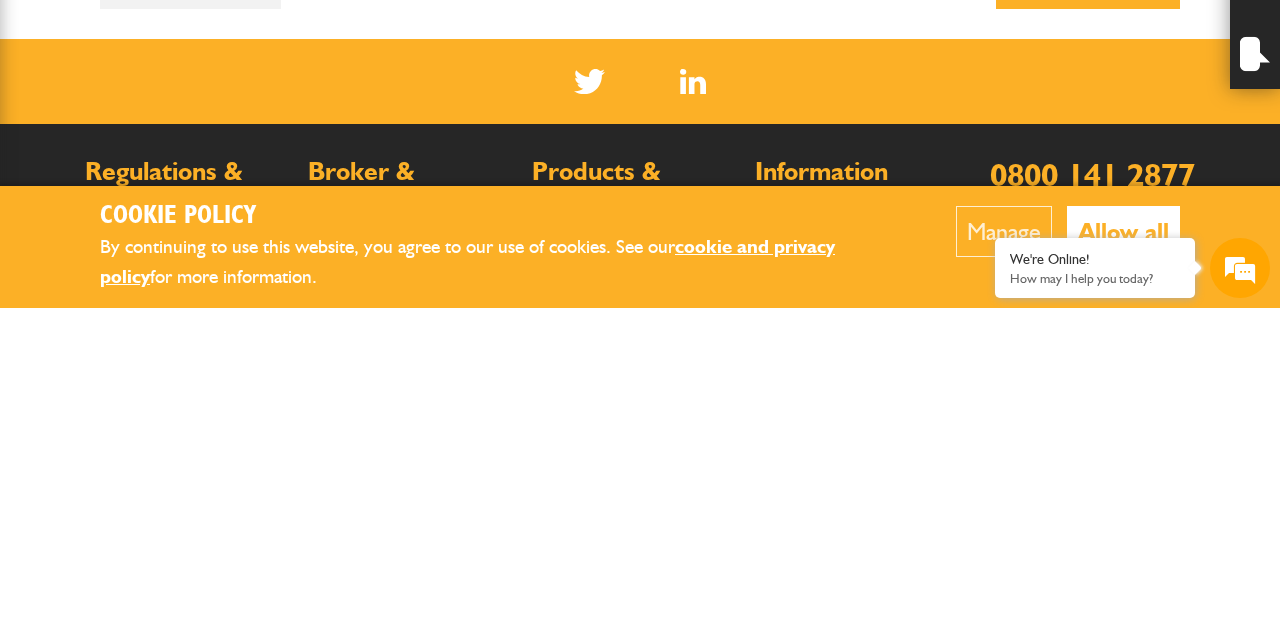 type on "***" 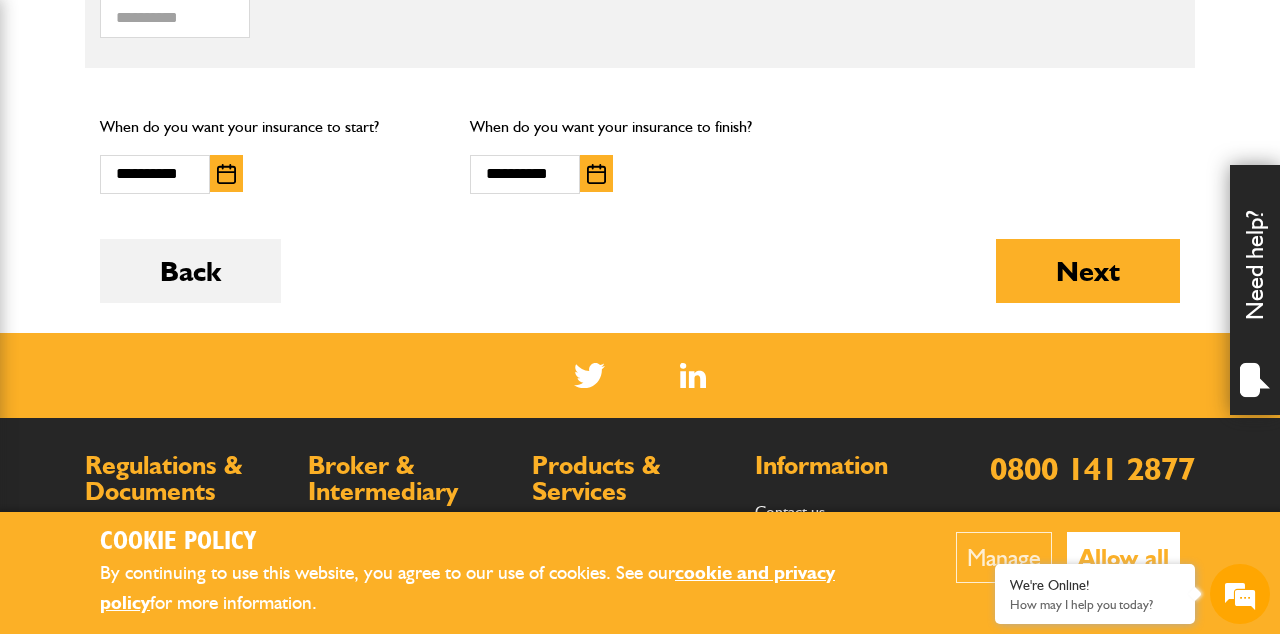 scroll, scrollTop: 1828, scrollLeft: 0, axis: vertical 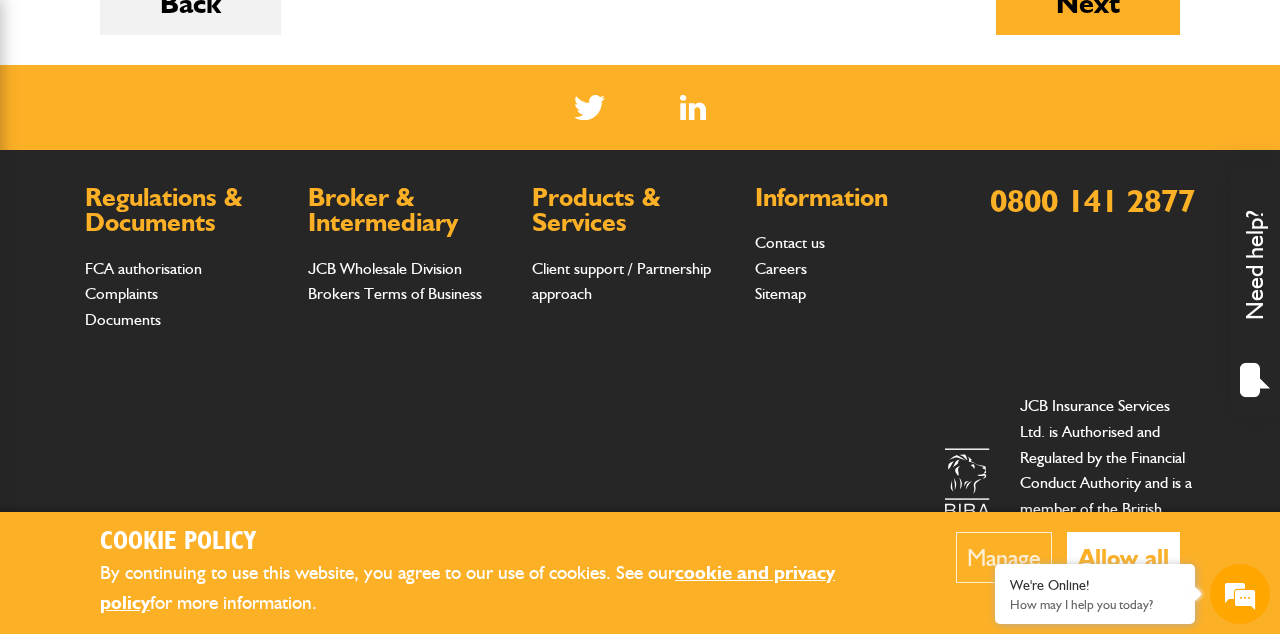 click on "Next" at bounding box center (1088, 3) 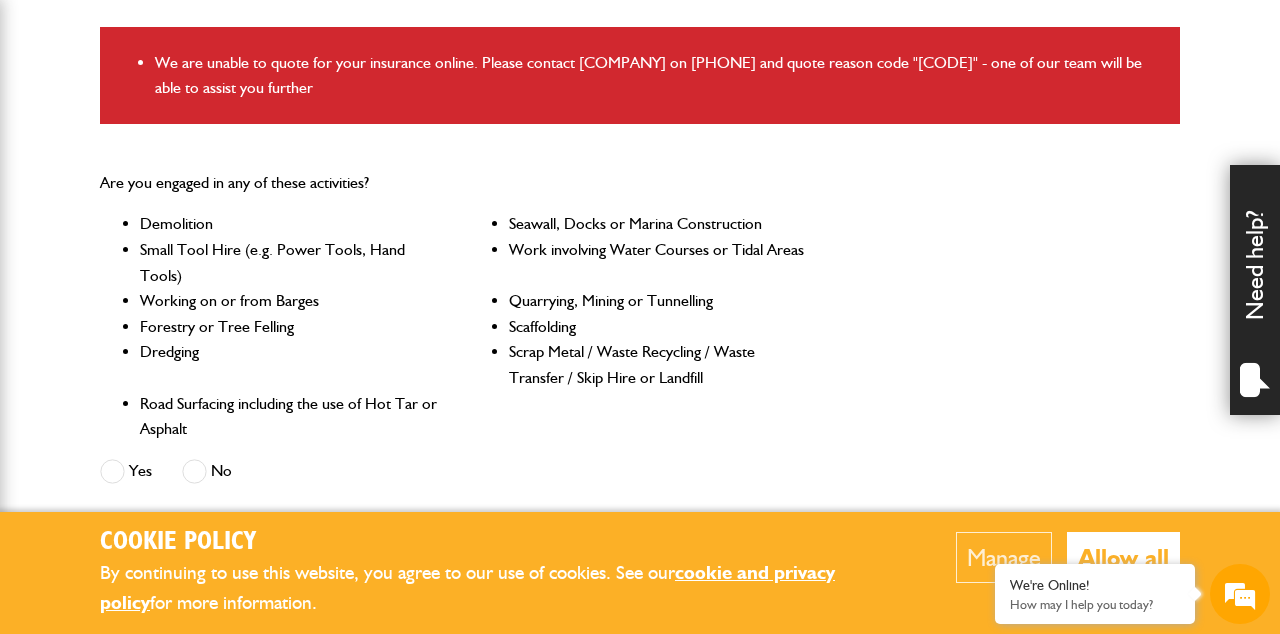 scroll, scrollTop: 610, scrollLeft: 0, axis: vertical 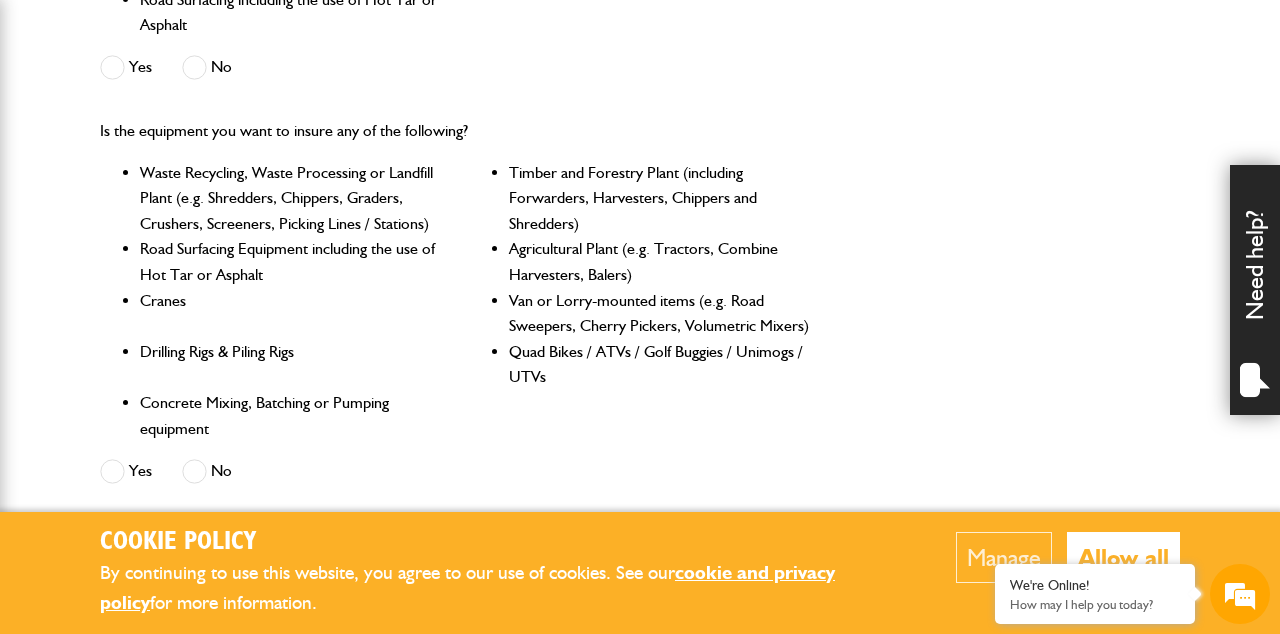 click at bounding box center (194, 67) 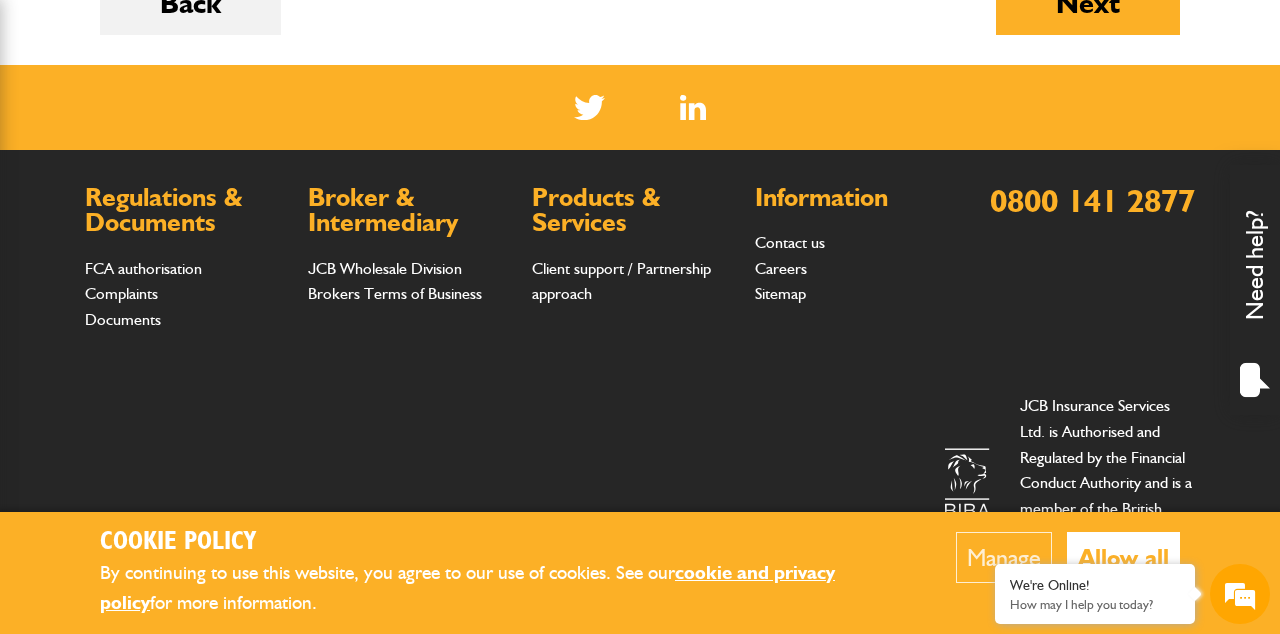 scroll, scrollTop: 2128, scrollLeft: 0, axis: vertical 